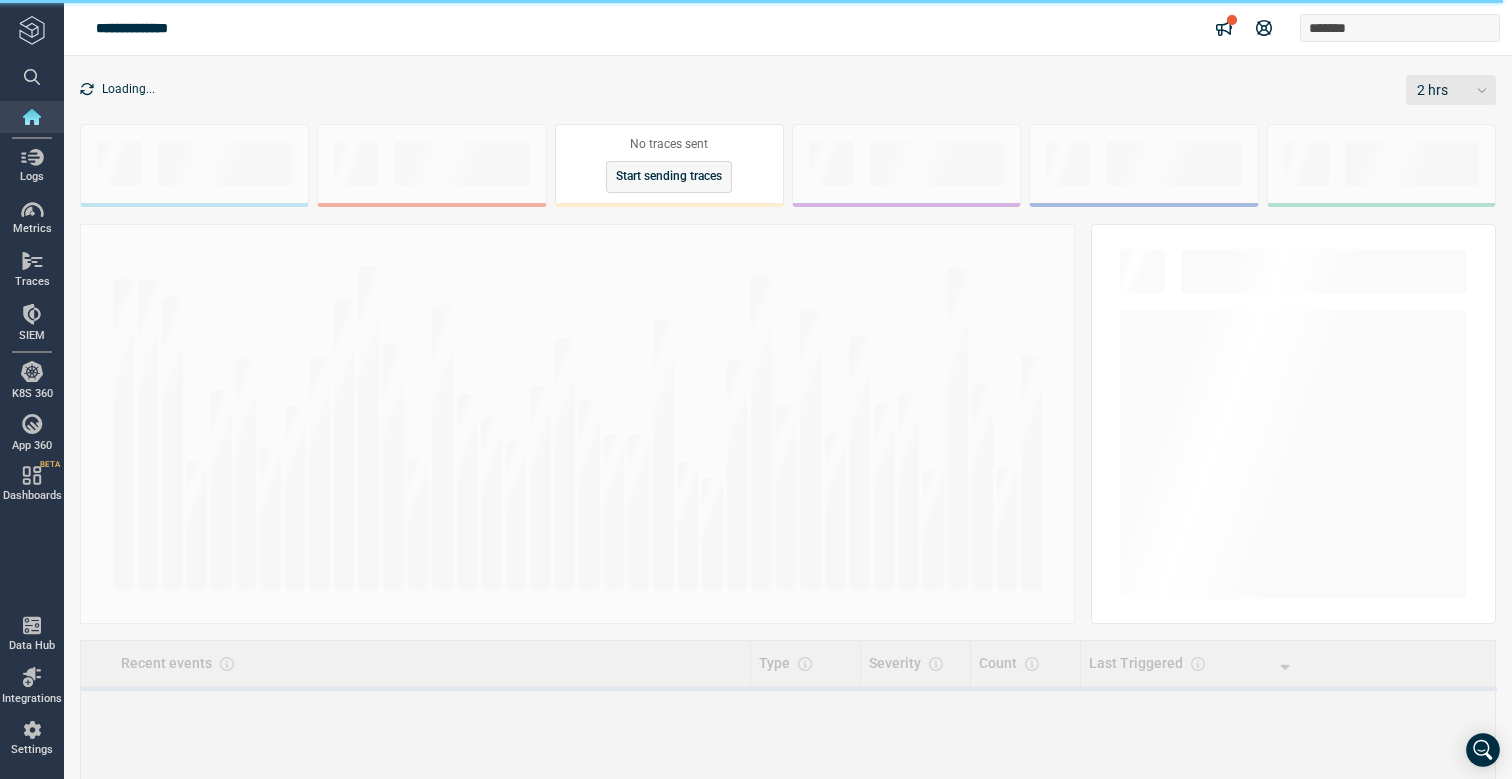 scroll, scrollTop: 0, scrollLeft: 0, axis: both 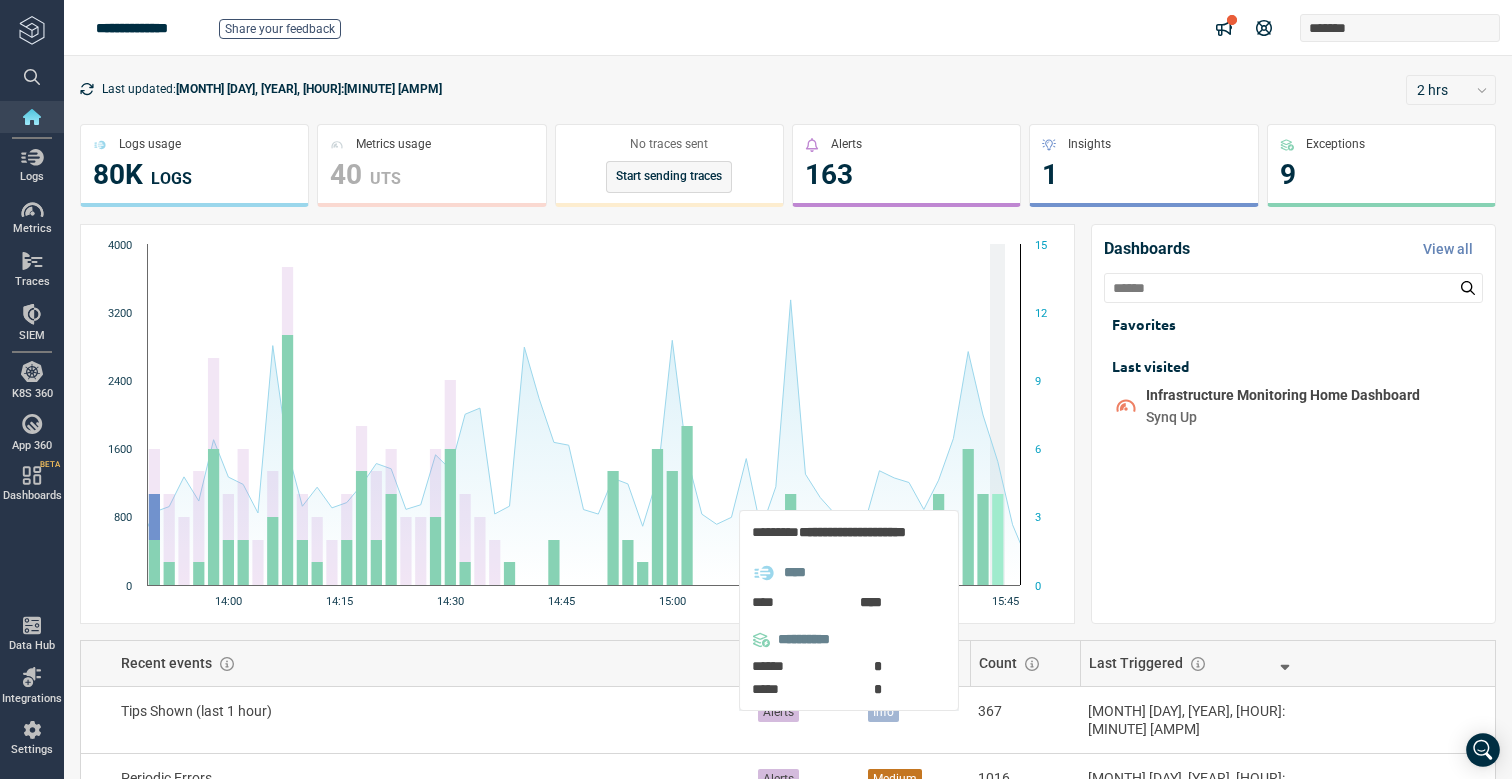 click at bounding box center (997, 539) 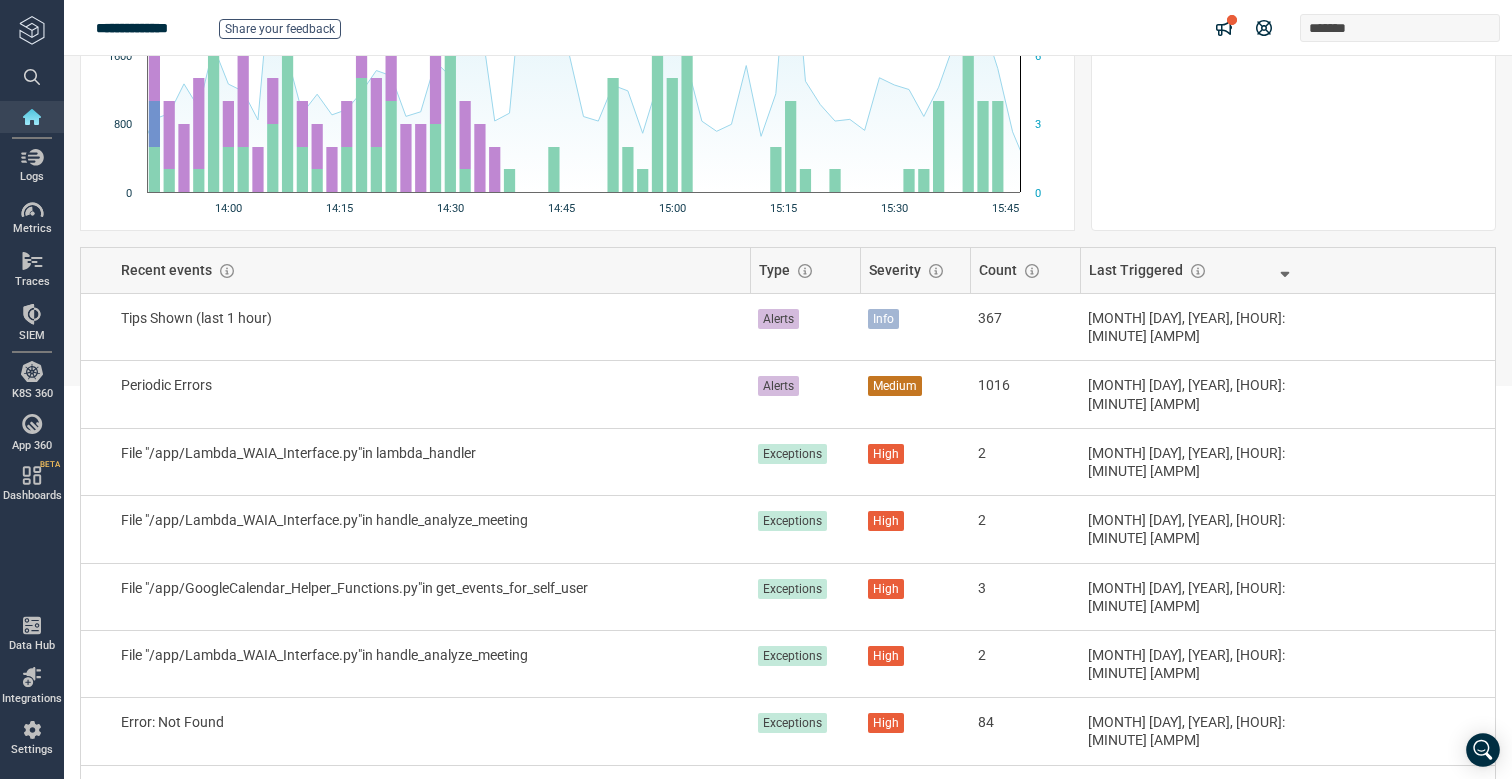 scroll, scrollTop: 396, scrollLeft: 0, axis: vertical 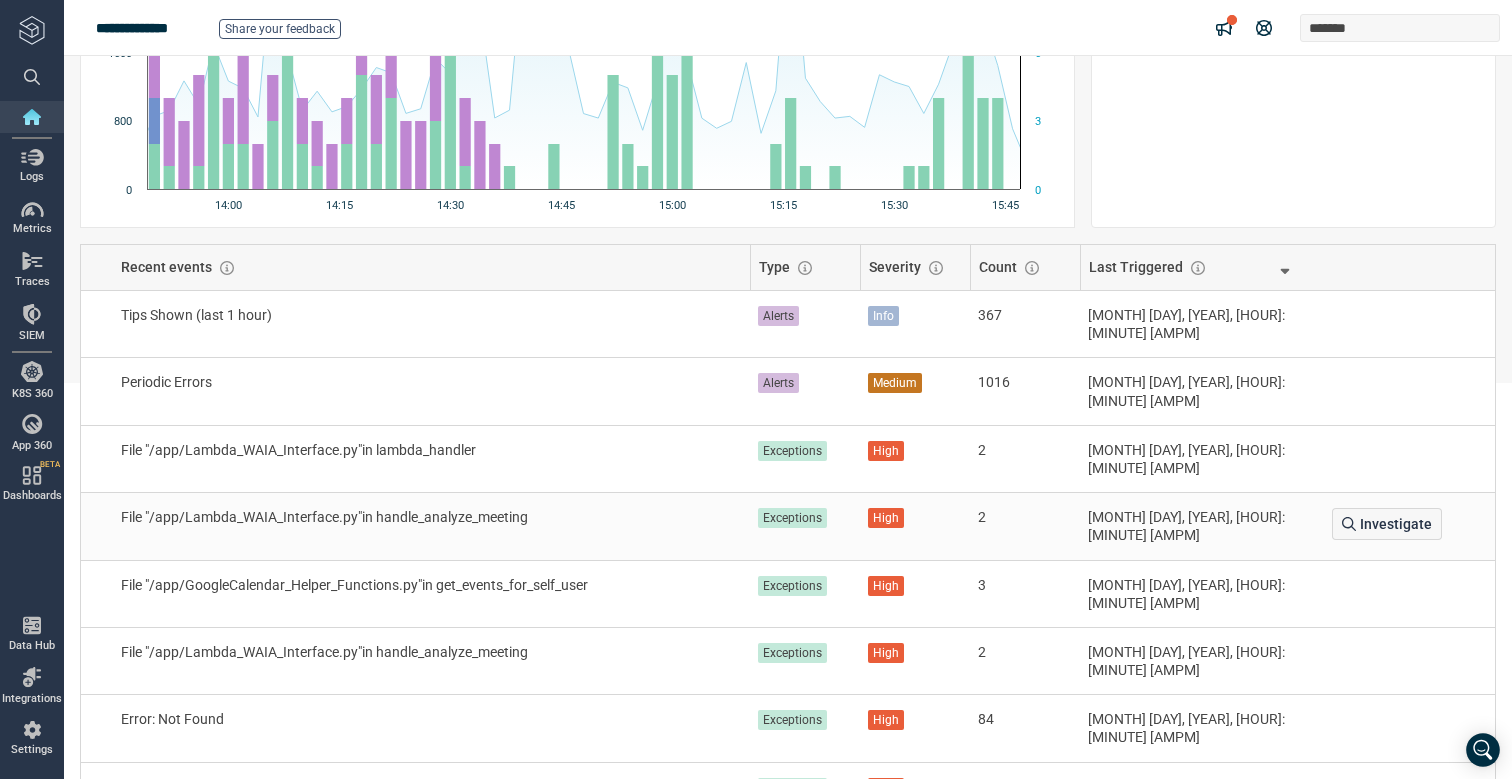 click on "File "/app/Lambda_WAIA_Interface.py"in handle_analyze_meeting" at bounding box center (431, 517) 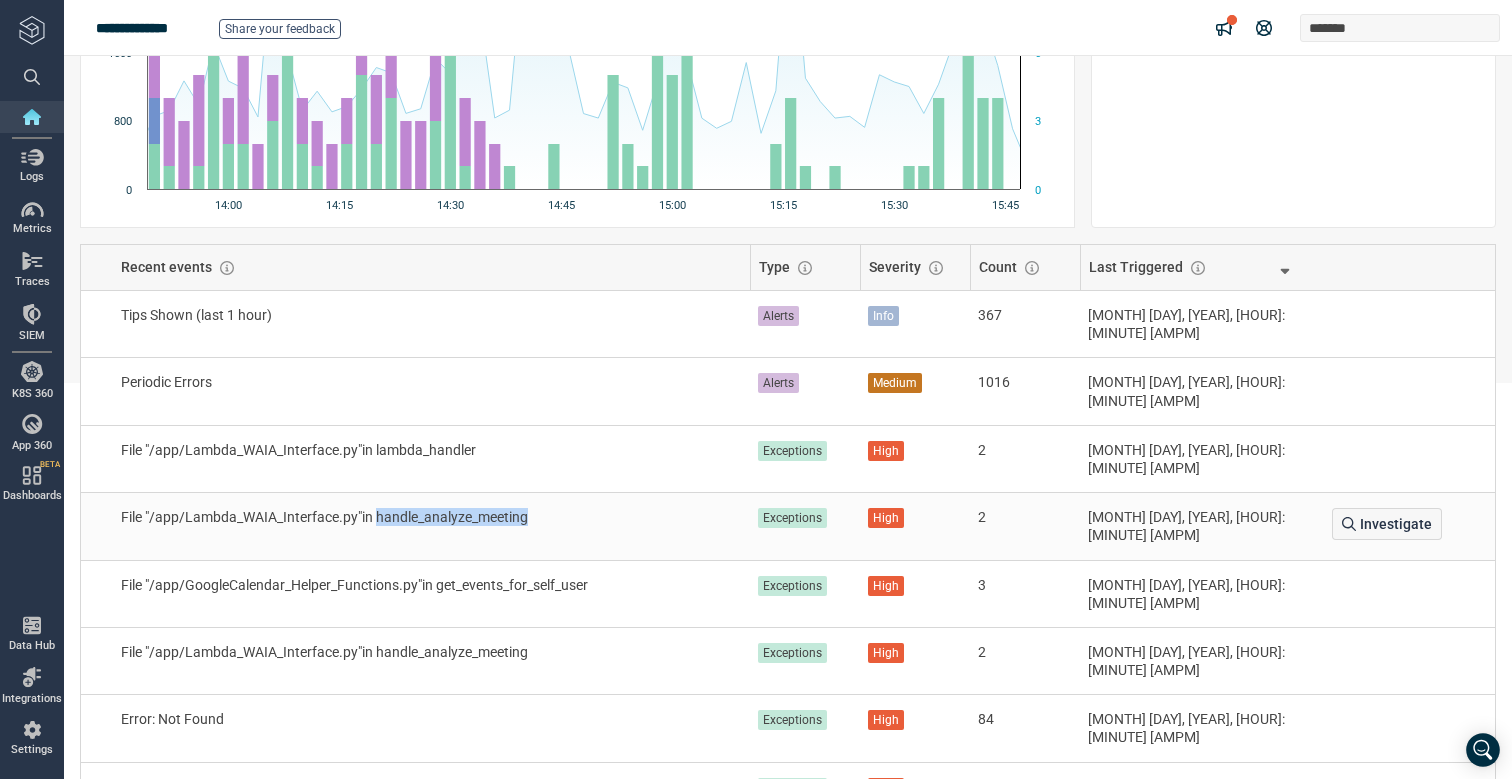 click on "File "/app/Lambda_WAIA_Interface.py"in handle_analyze_meeting" at bounding box center [431, 517] 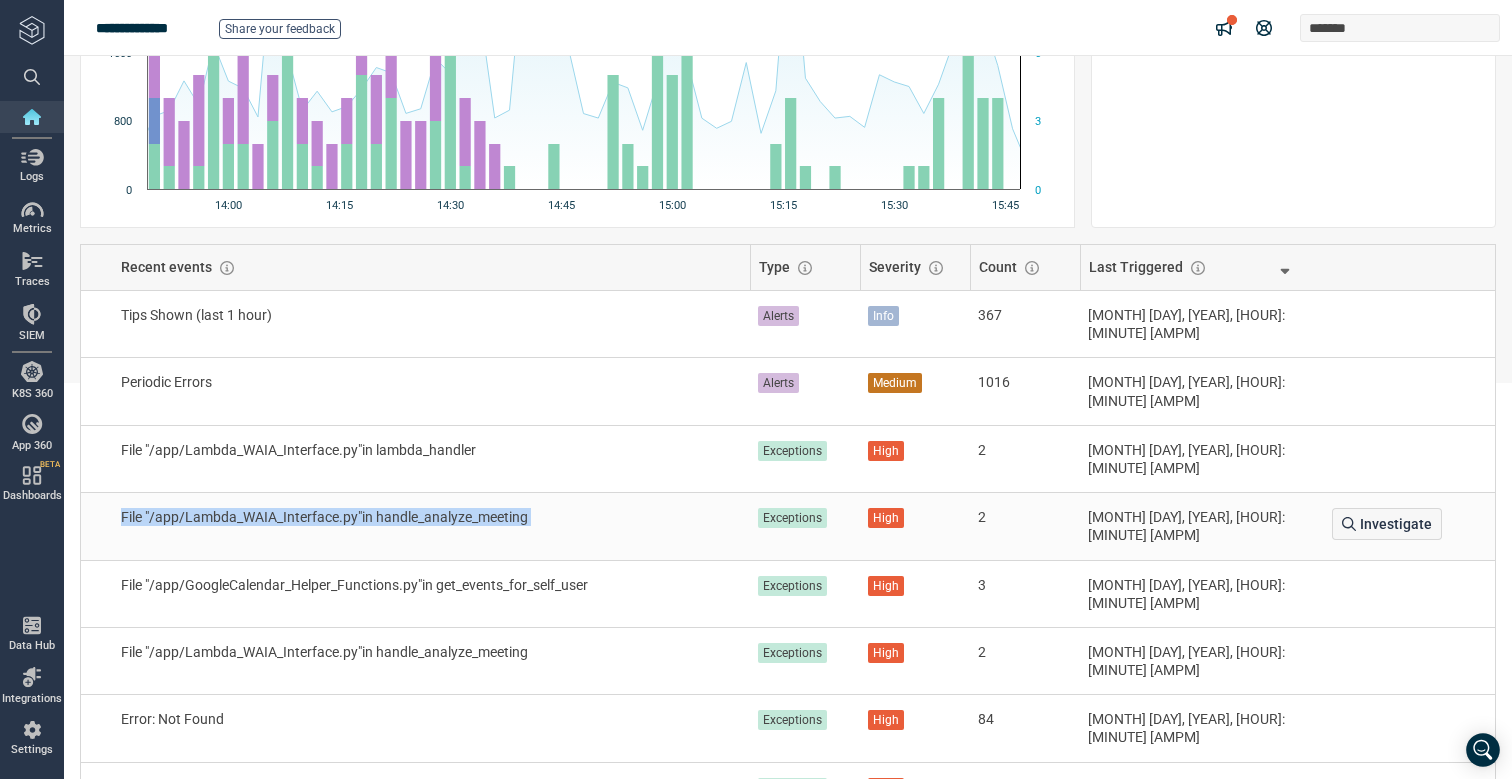 click on "File "/app/Lambda_WAIA_Interface.py"in handle_analyze_meeting" at bounding box center (431, 517) 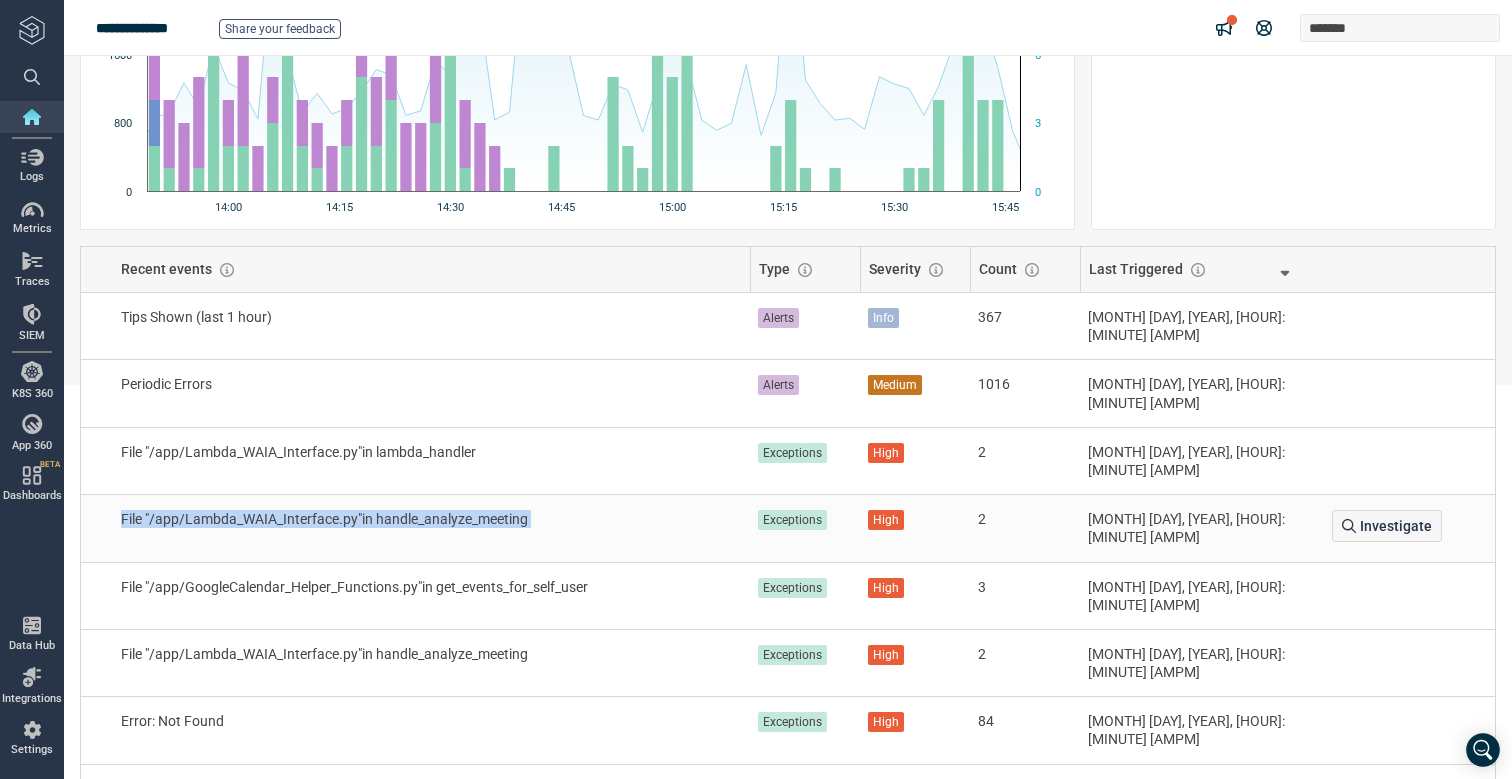 scroll, scrollTop: 413, scrollLeft: 0, axis: vertical 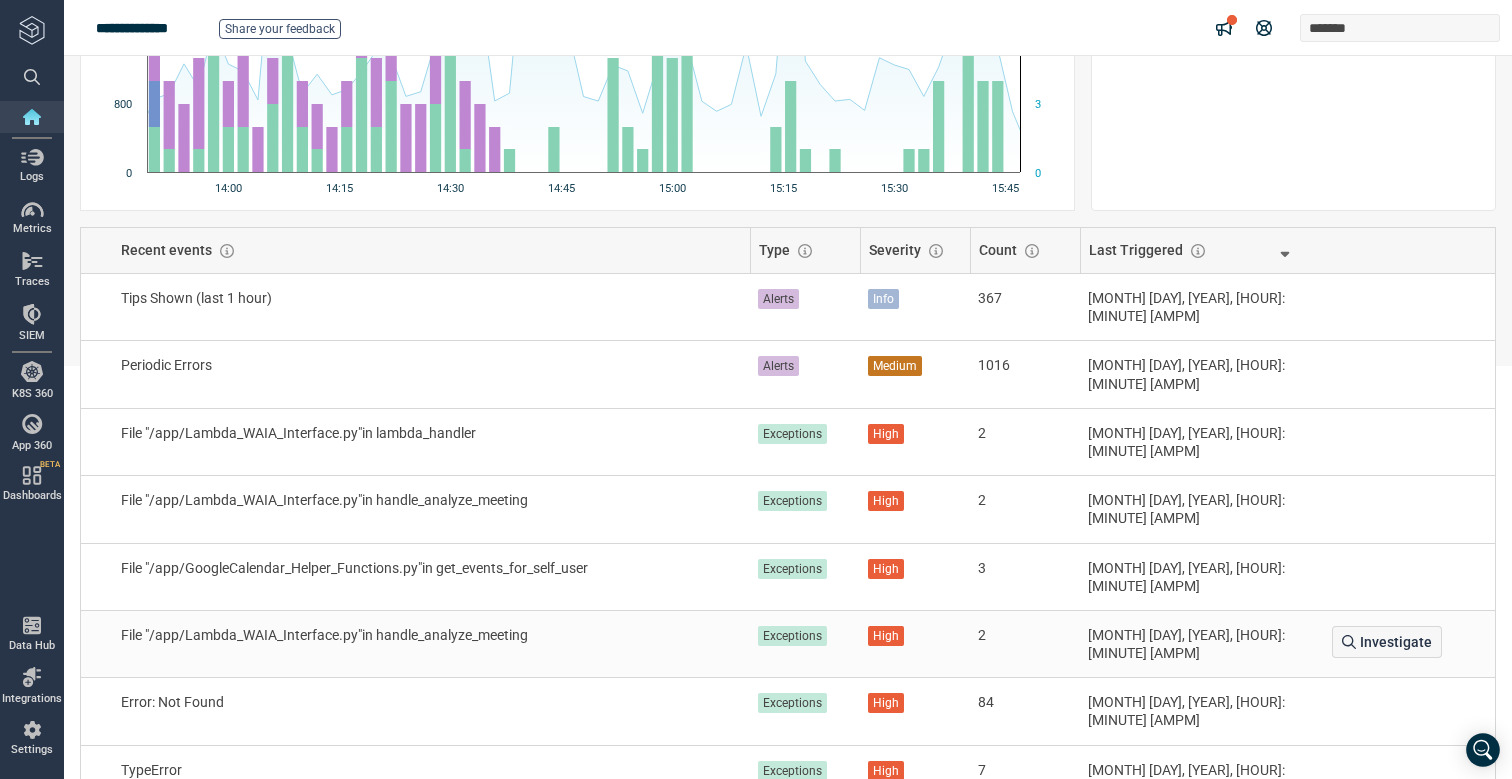 click on "File "/app/Lambda_WAIA_Interface.py"in handle_analyze_meeting" at bounding box center [431, 635] 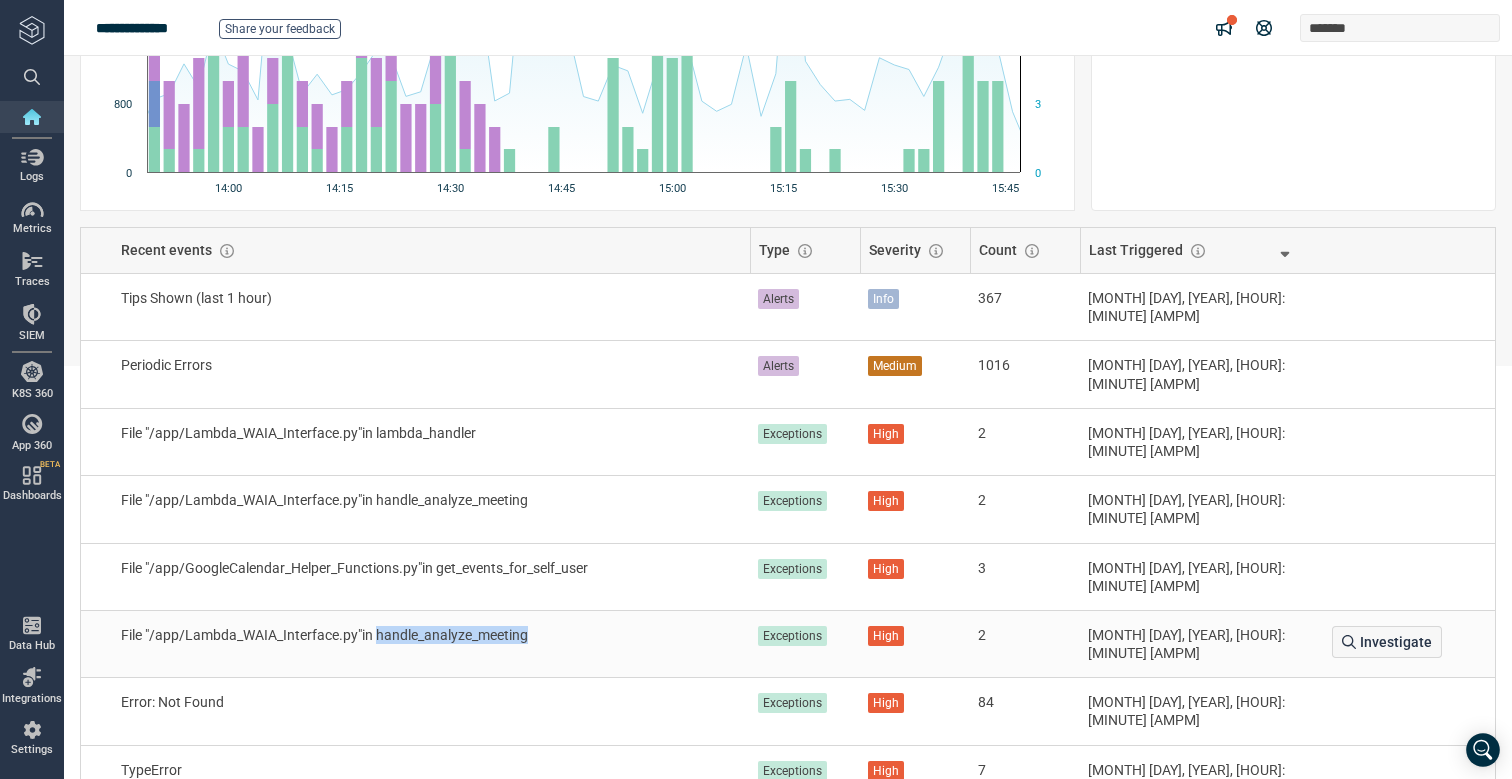 click on "File "/app/Lambda_WAIA_Interface.py"in handle_analyze_meeting" at bounding box center (431, 635) 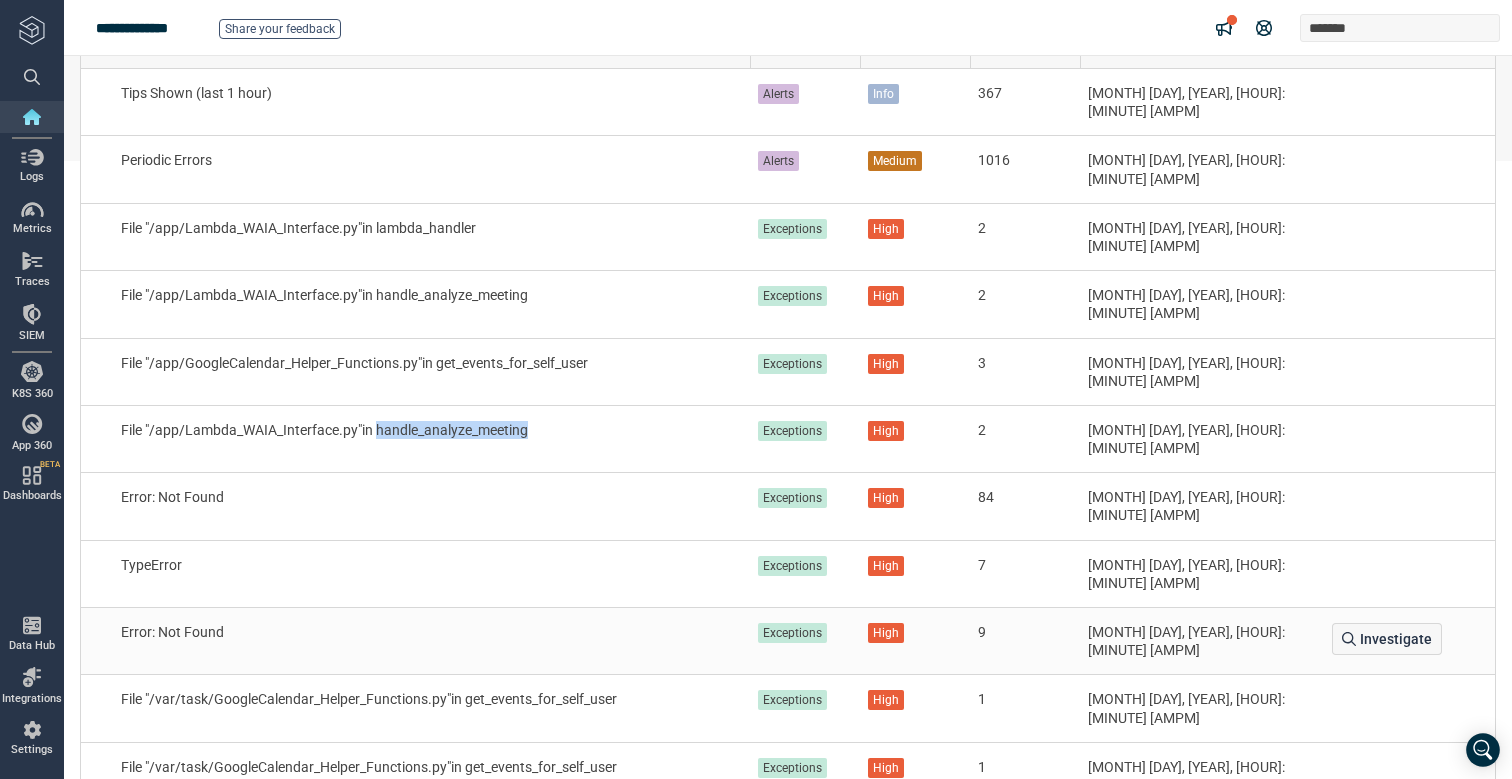 scroll, scrollTop: 680, scrollLeft: 0, axis: vertical 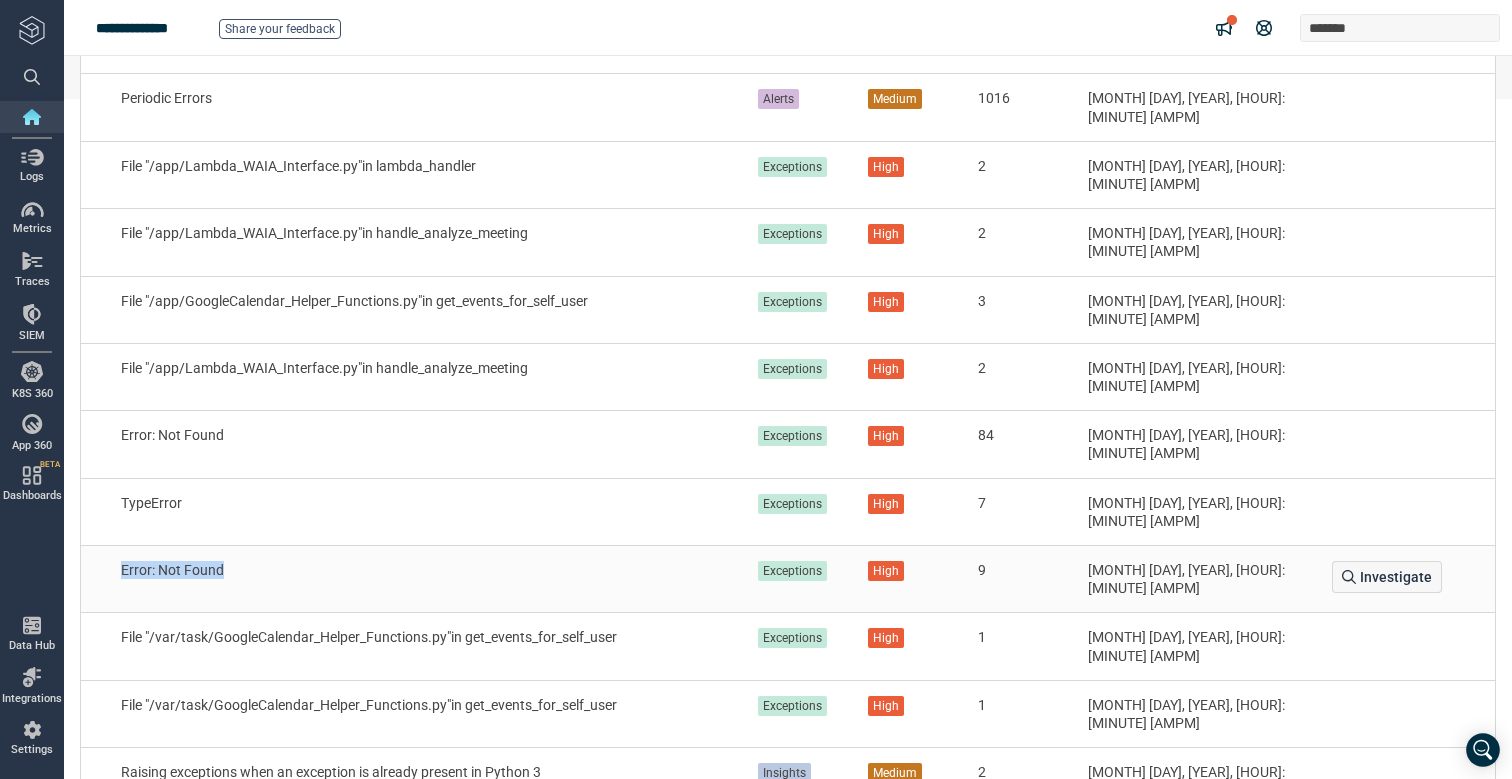 drag, startPoint x: 451, startPoint y: 527, endPoint x: 108, endPoint y: 533, distance: 343.05246 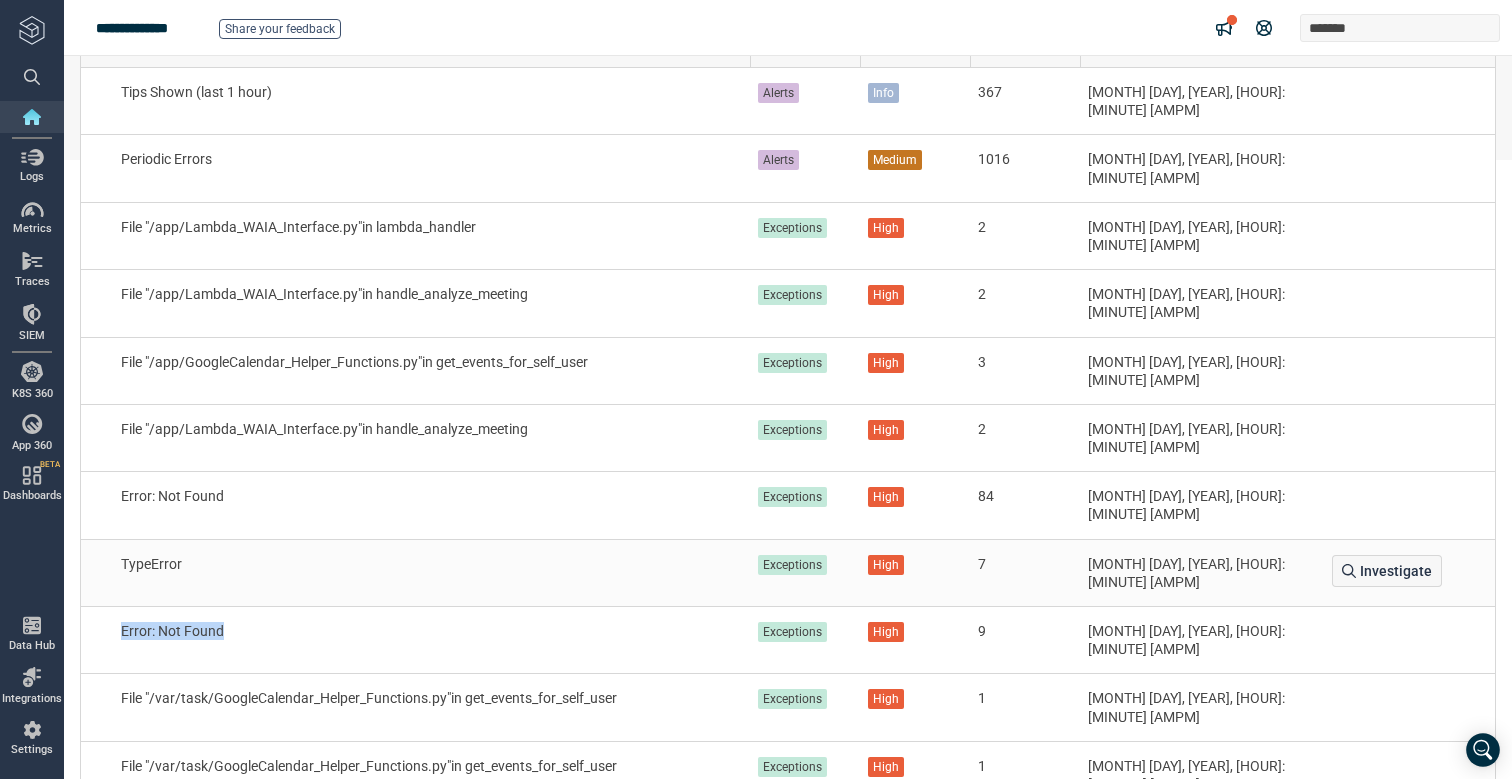 scroll, scrollTop: 570, scrollLeft: 0, axis: vertical 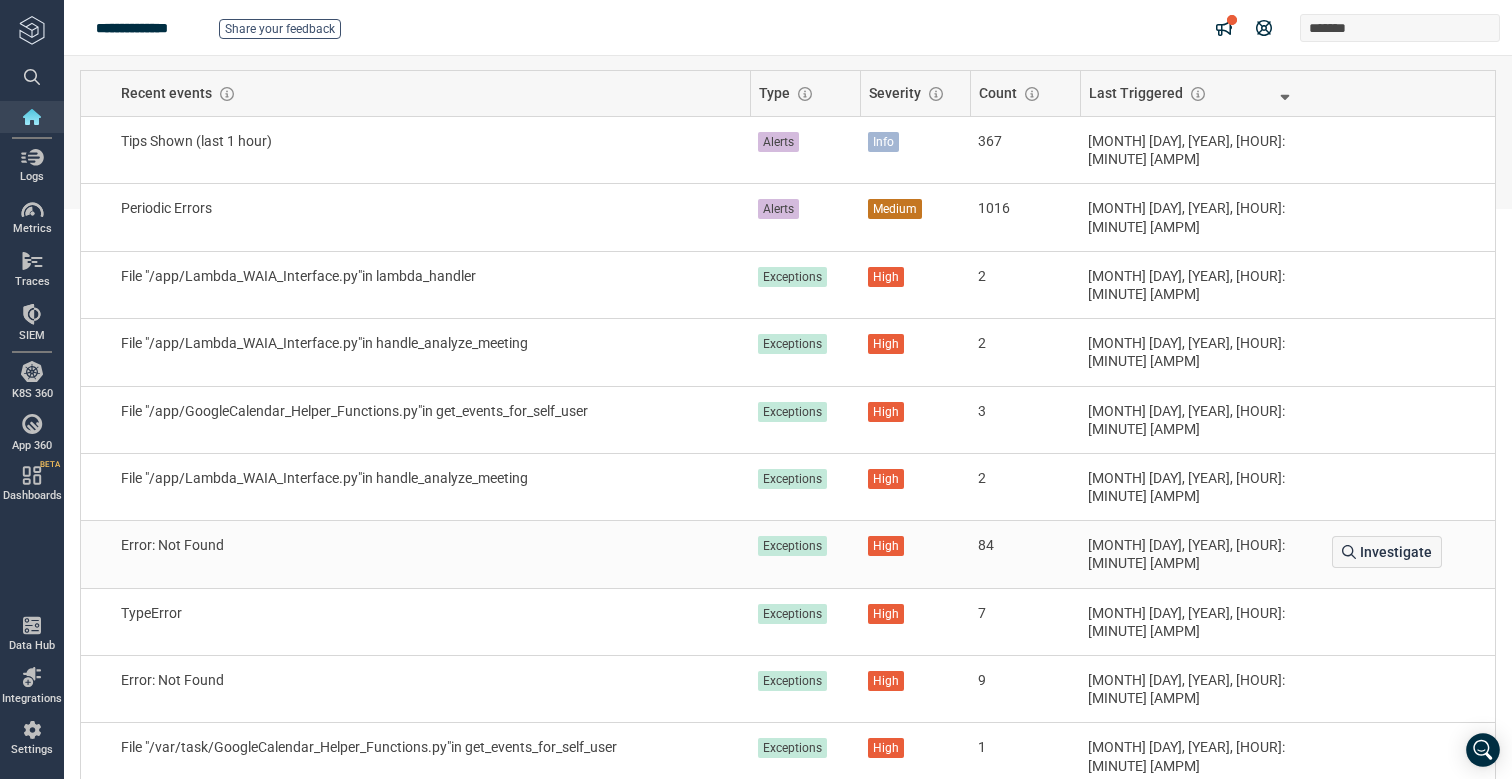 click on "Error: Not Found" at bounding box center [431, 545] 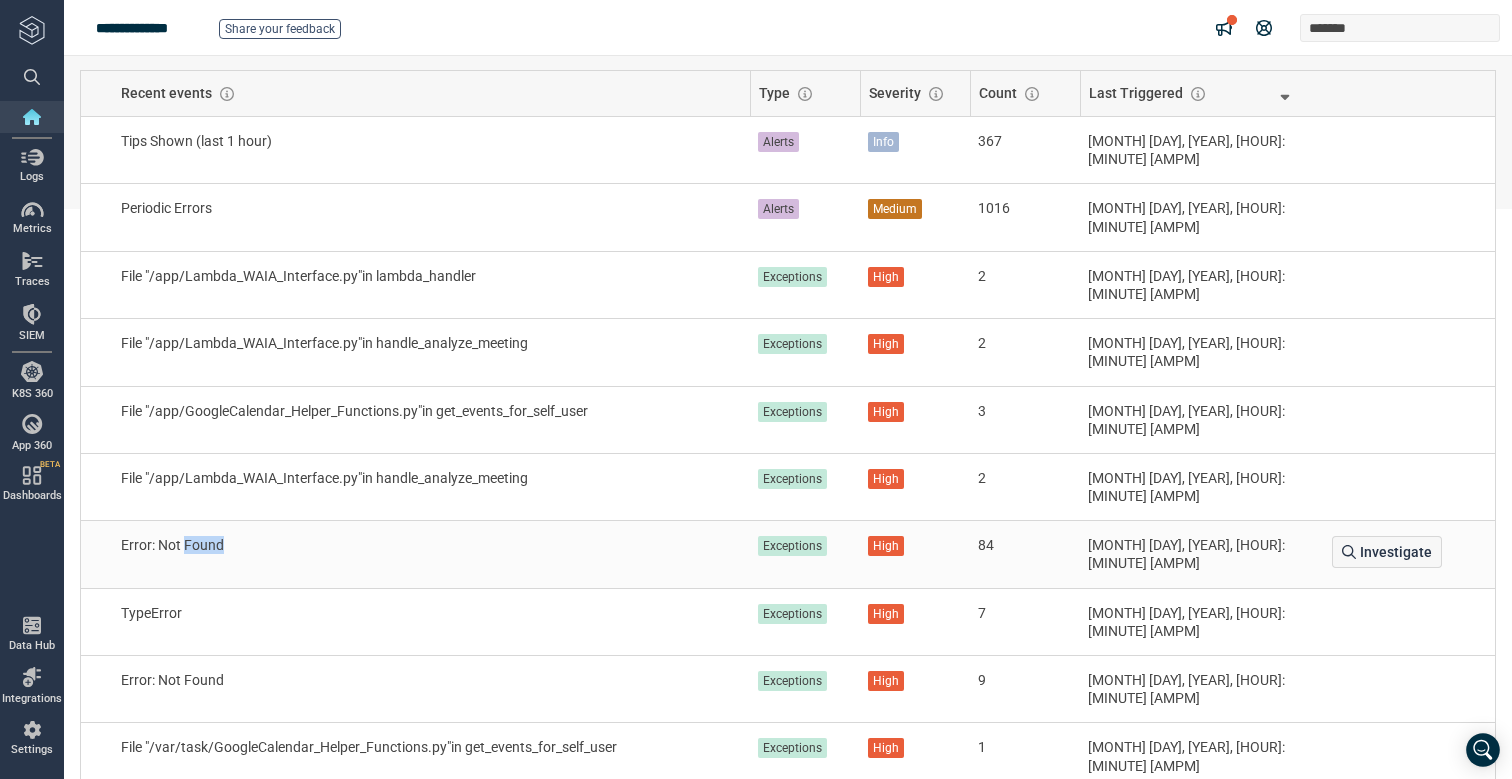 click on "Error: Not Found" at bounding box center [431, 545] 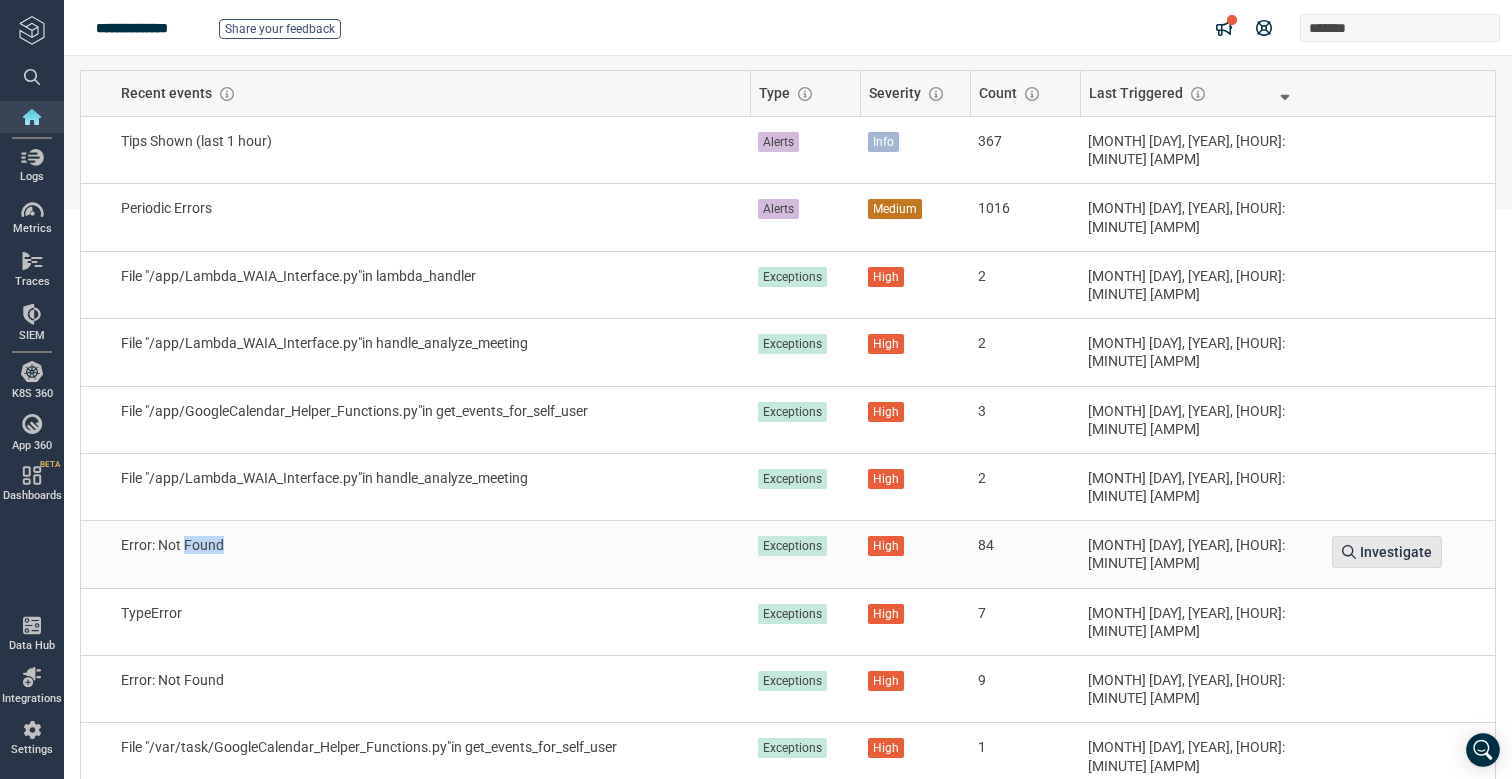 click on "Investigate" at bounding box center (1396, 552) 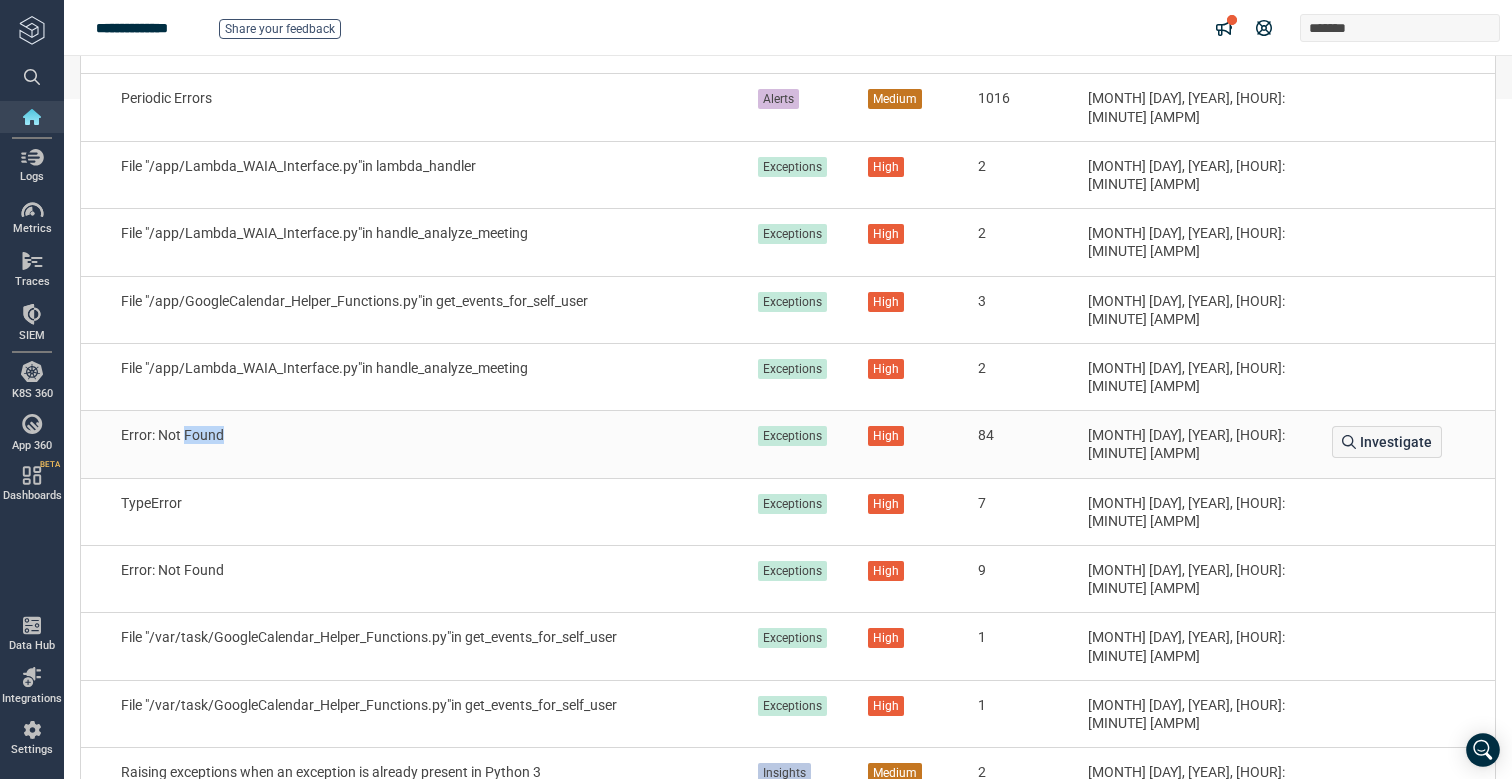 scroll, scrollTop: 0, scrollLeft: 0, axis: both 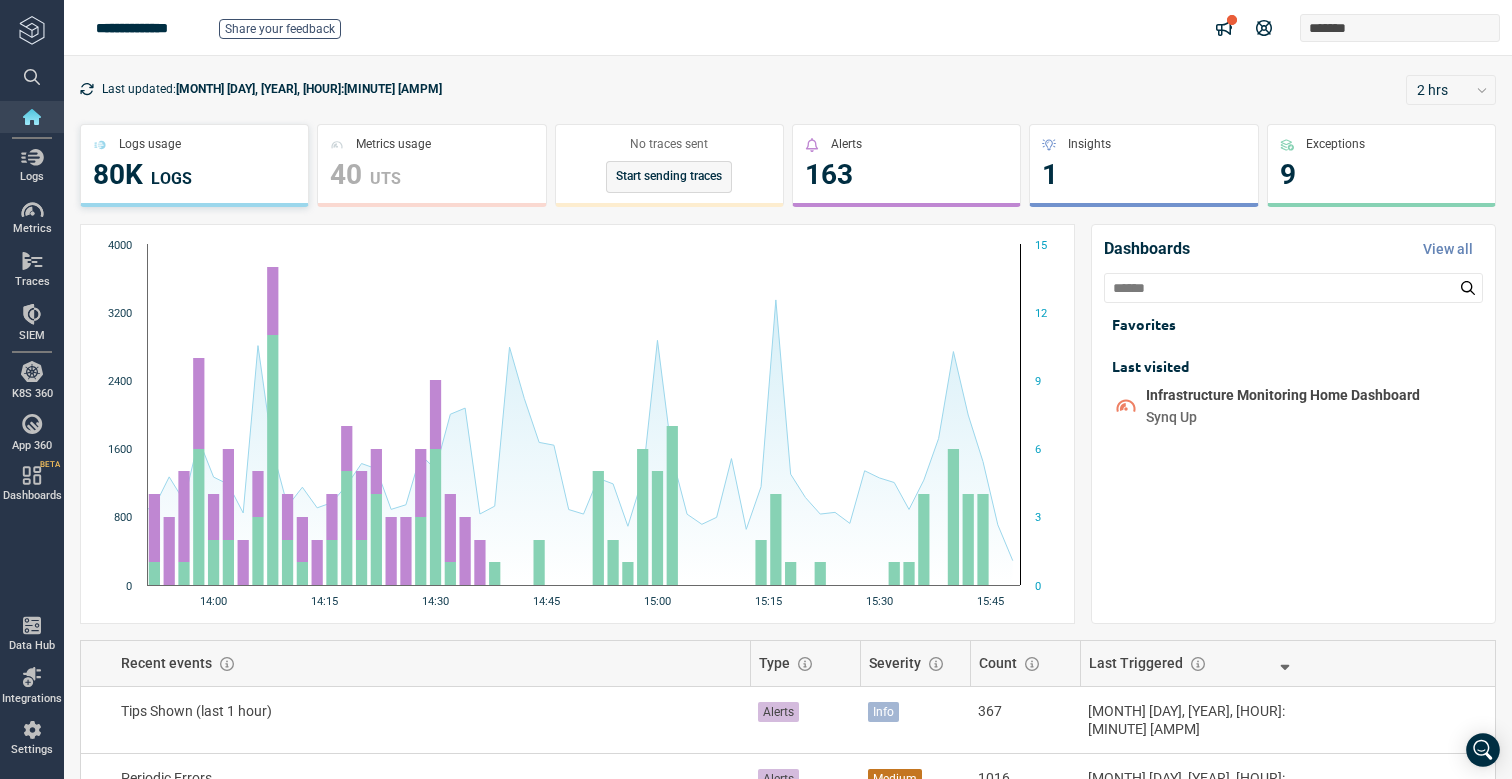 click on "80K LOGS" at bounding box center (194, 175) 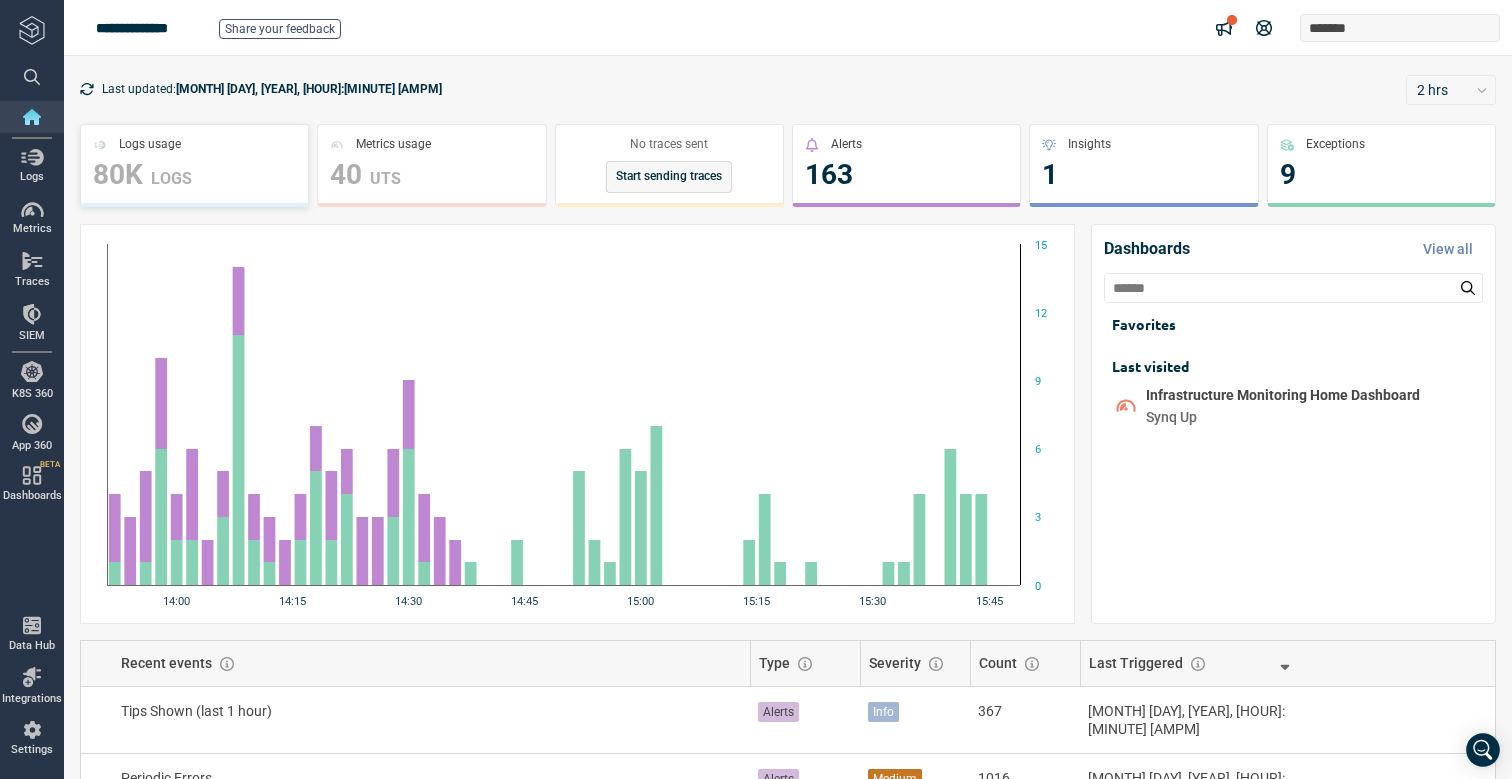 click on "Logs usage" at bounding box center (194, 145) 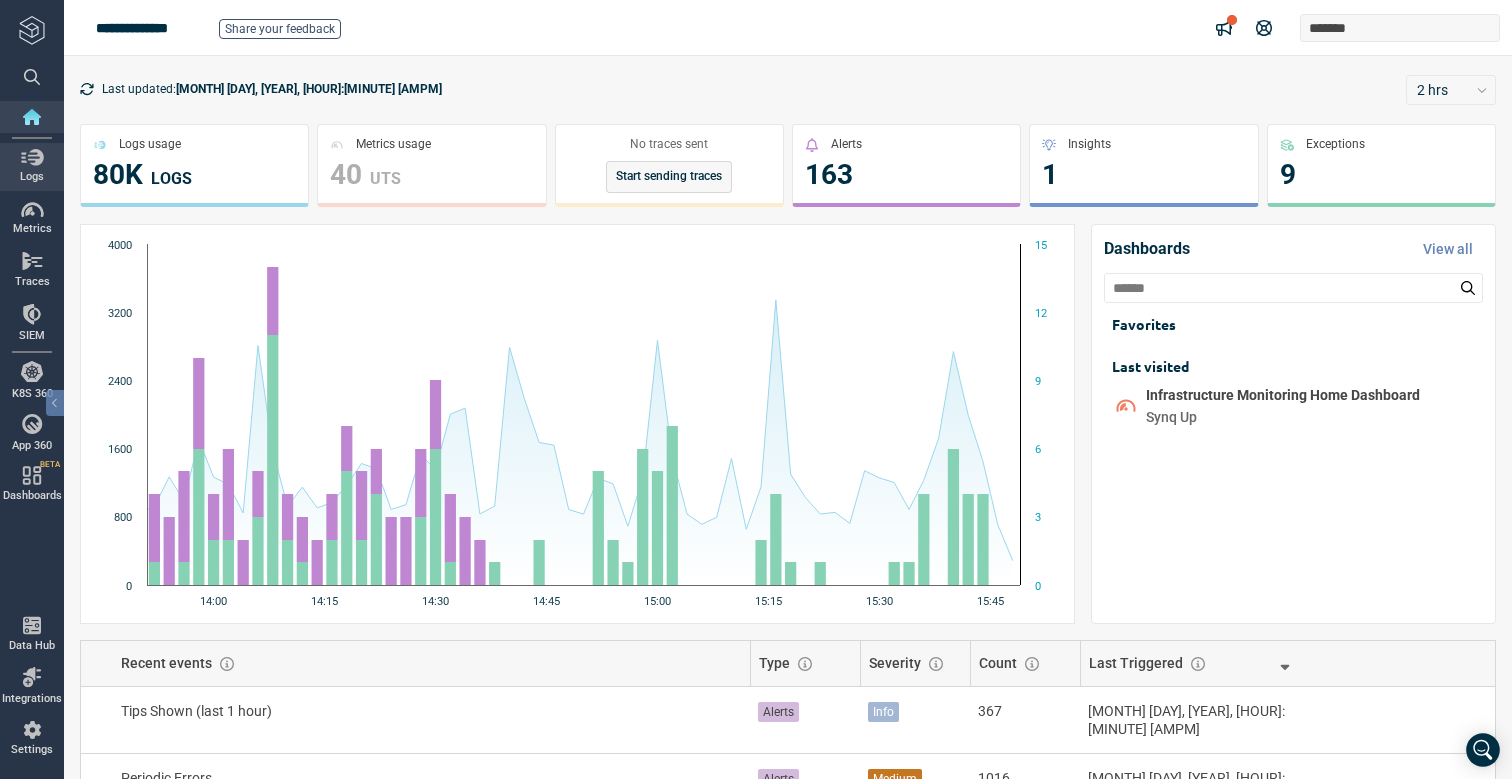 click at bounding box center (32, 157) 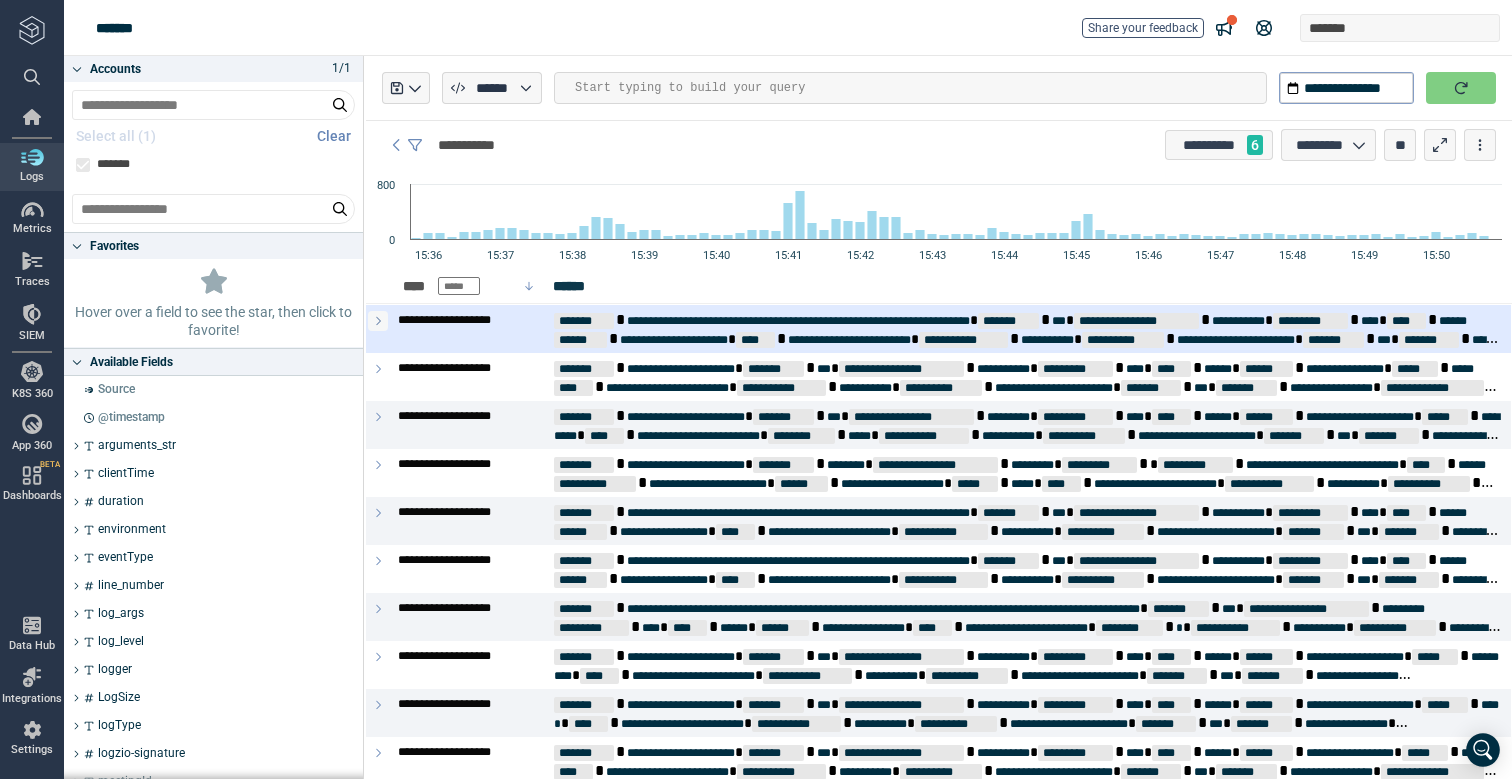click at bounding box center (378, 321) 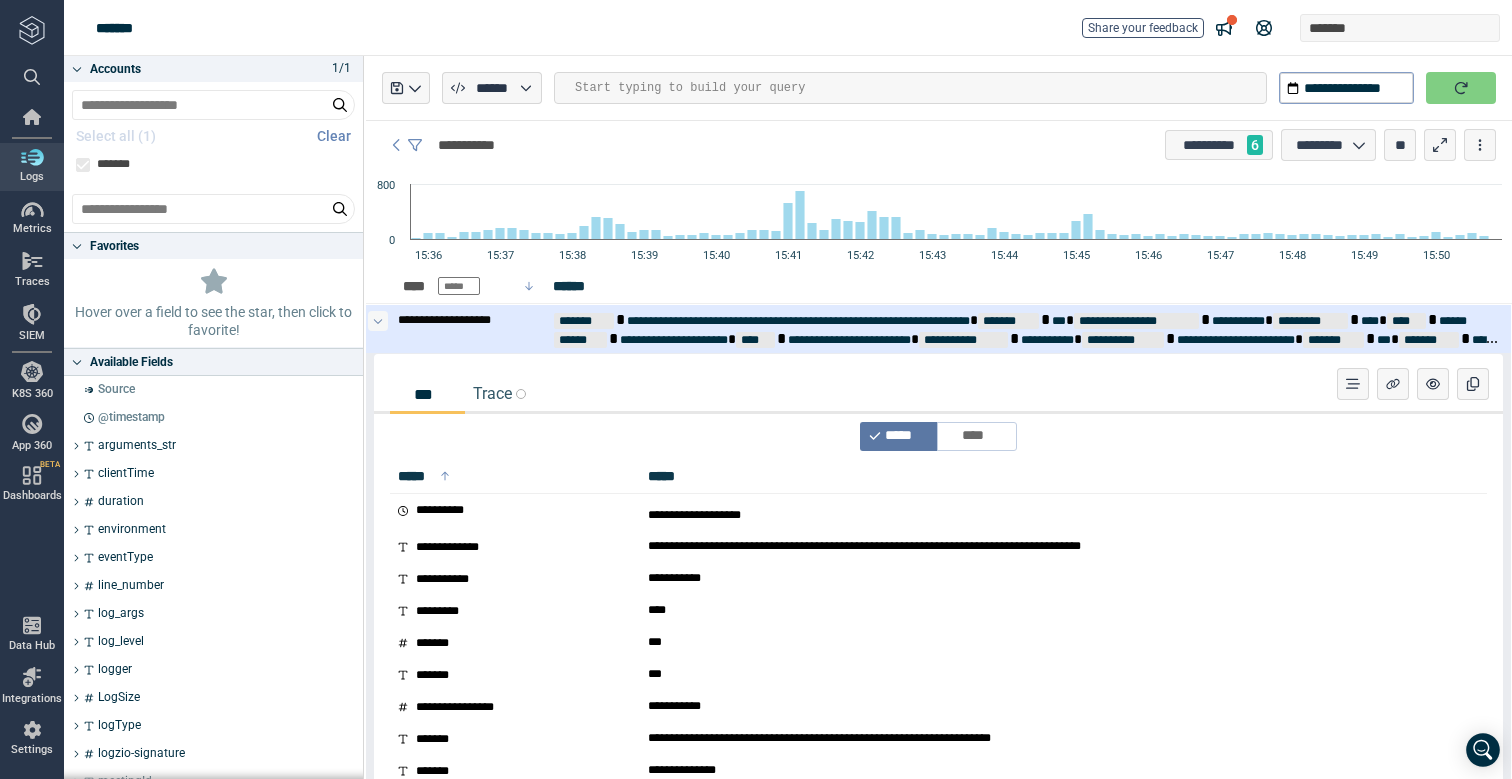 click at bounding box center [378, 321] 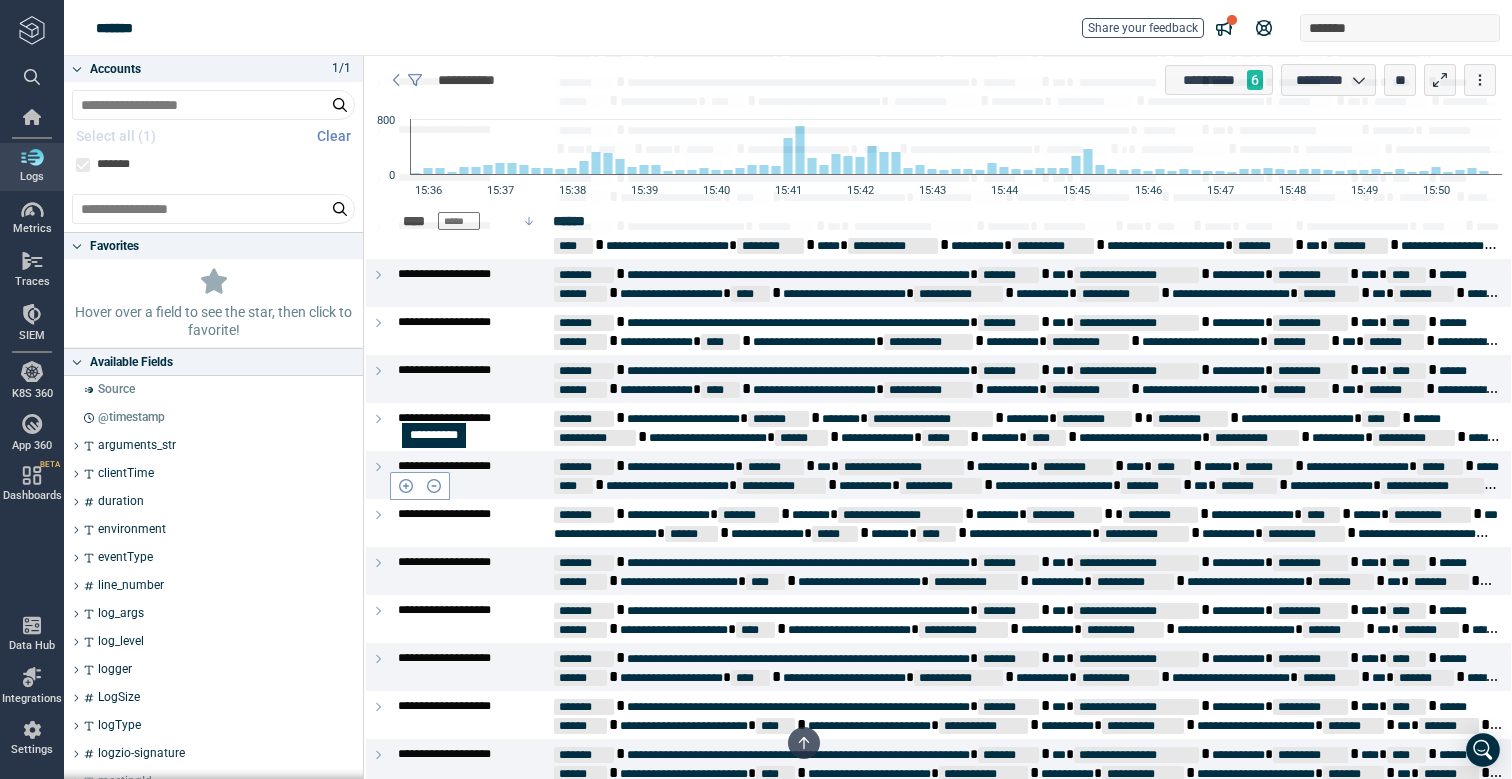 scroll, scrollTop: 2147, scrollLeft: 0, axis: vertical 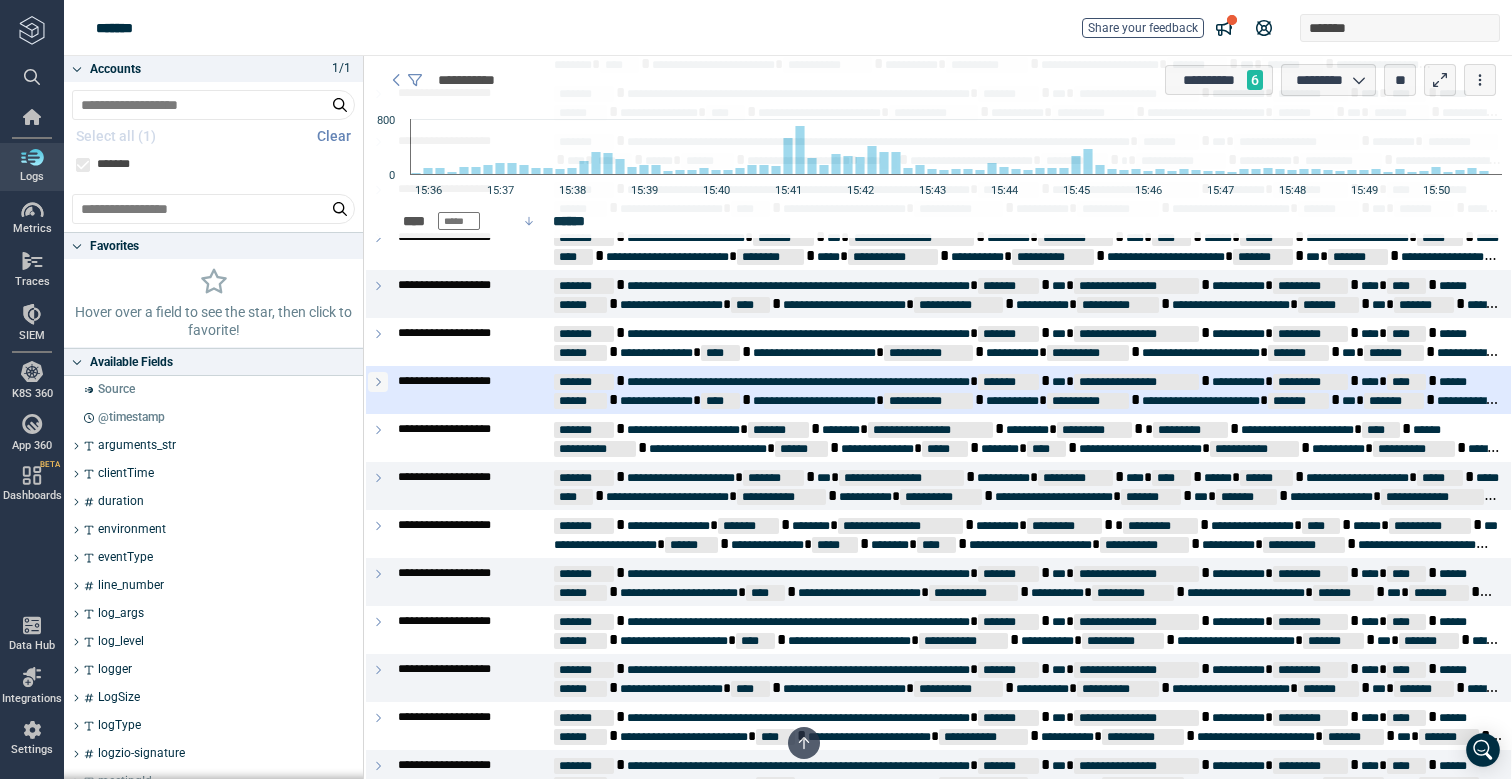 click at bounding box center (378, 382) 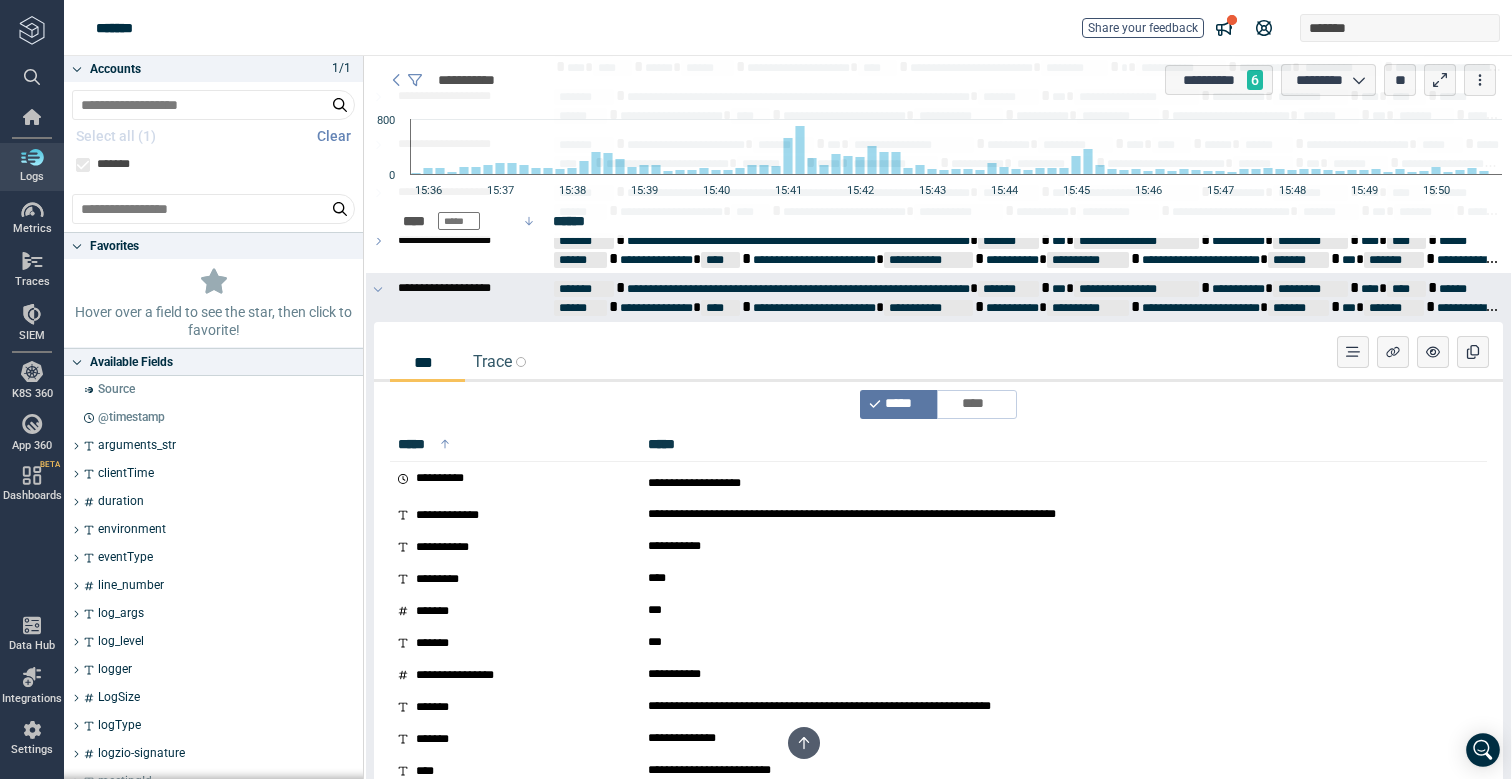 scroll, scrollTop: 2238, scrollLeft: 0, axis: vertical 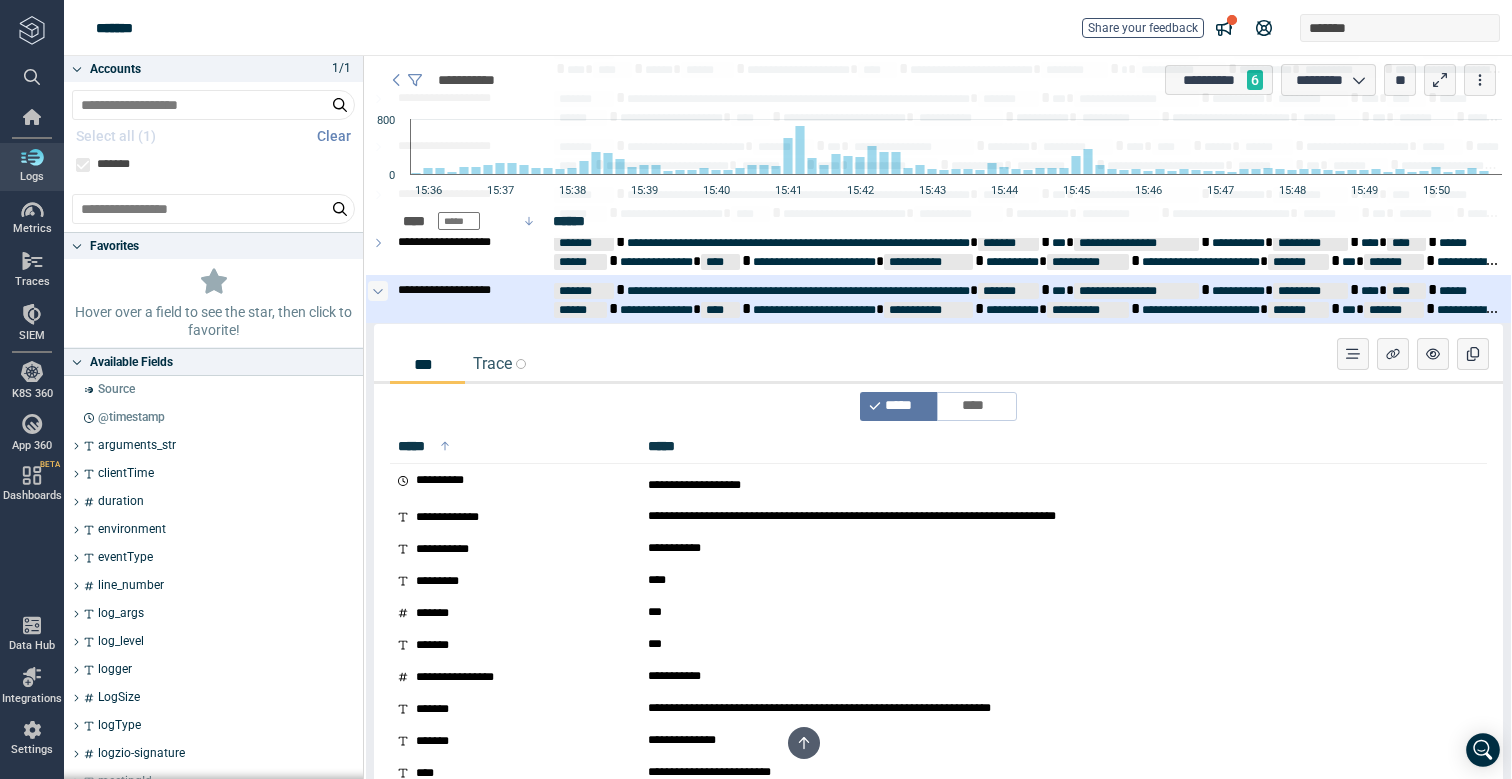 click at bounding box center [378, 291] 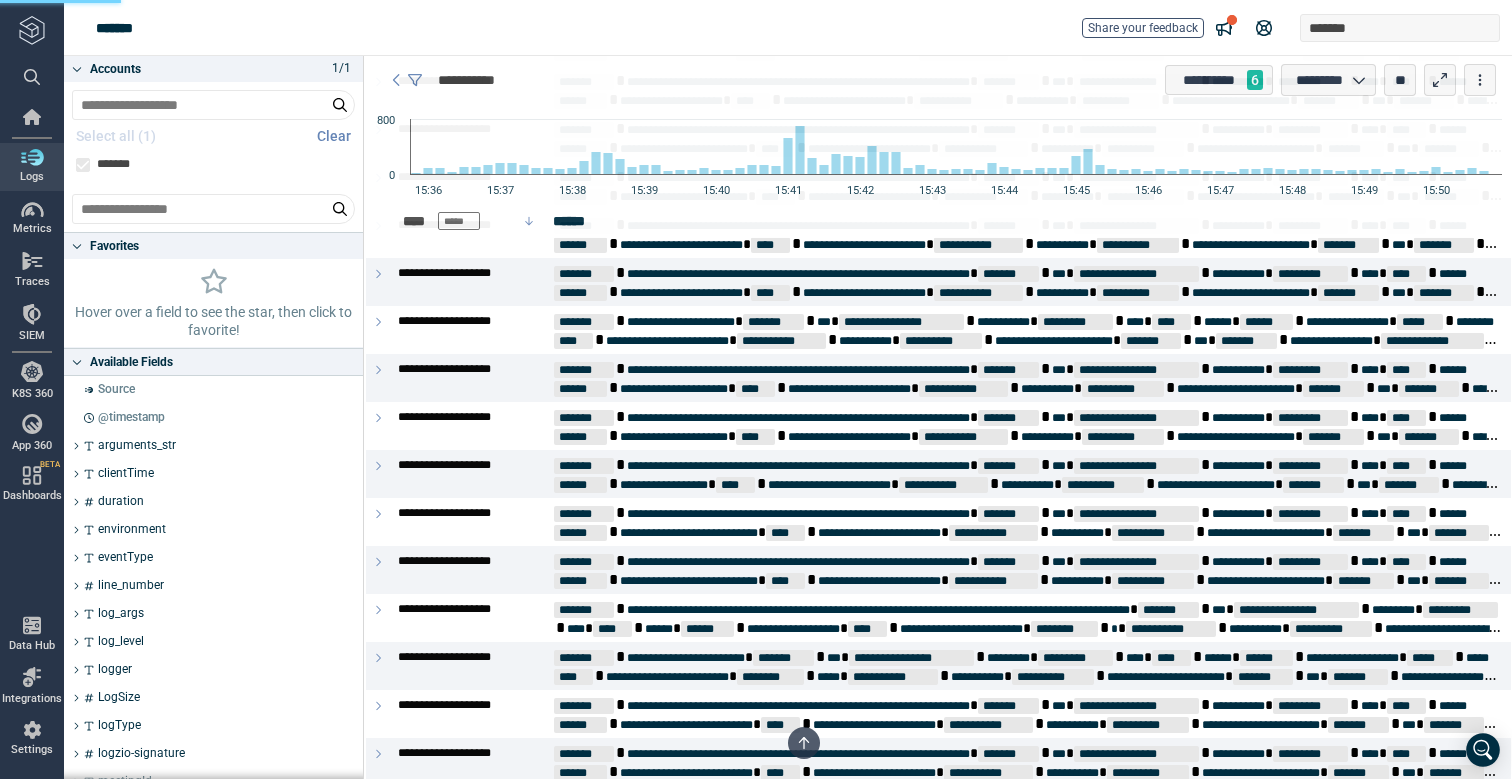scroll, scrollTop: 2966, scrollLeft: 0, axis: vertical 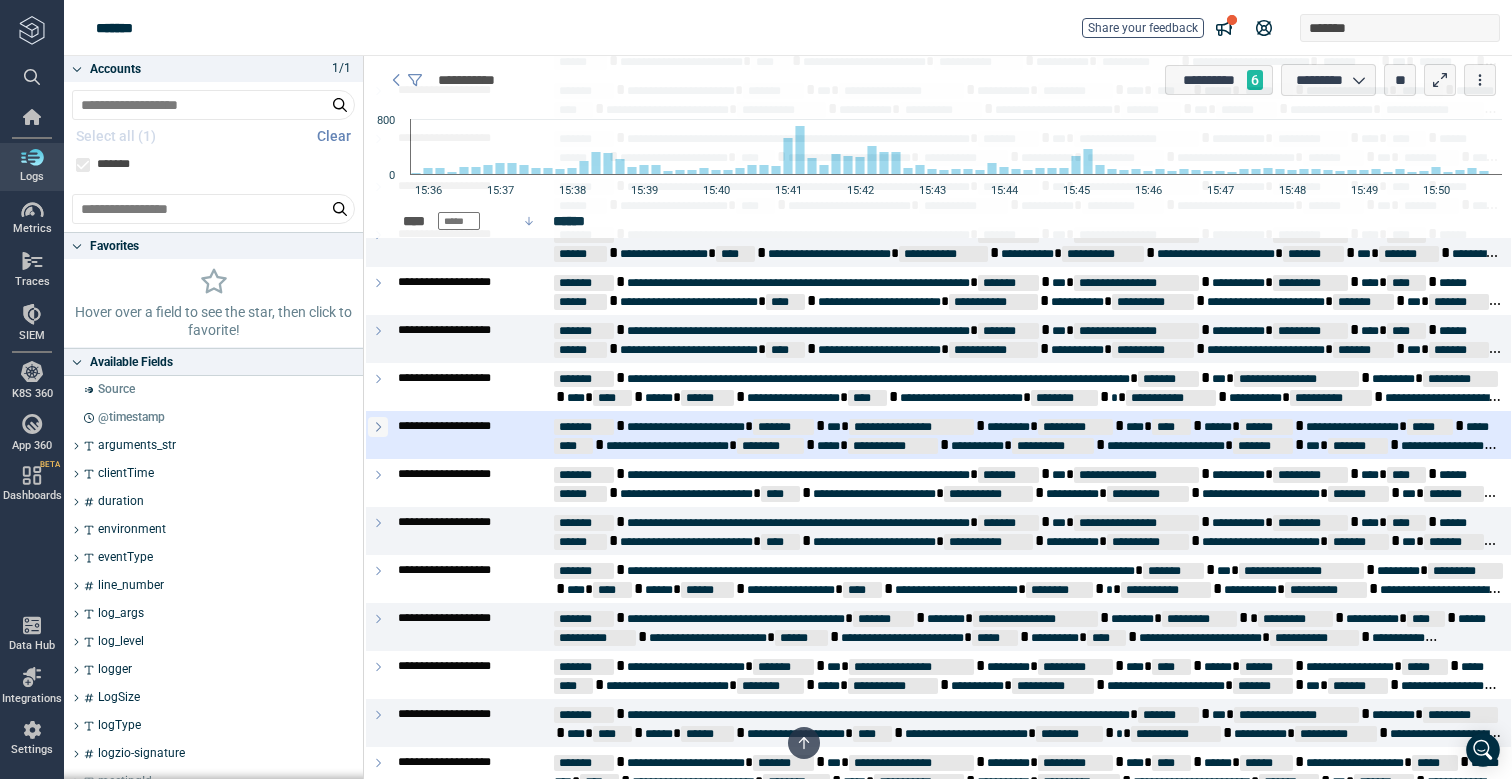 click at bounding box center (378, 427) 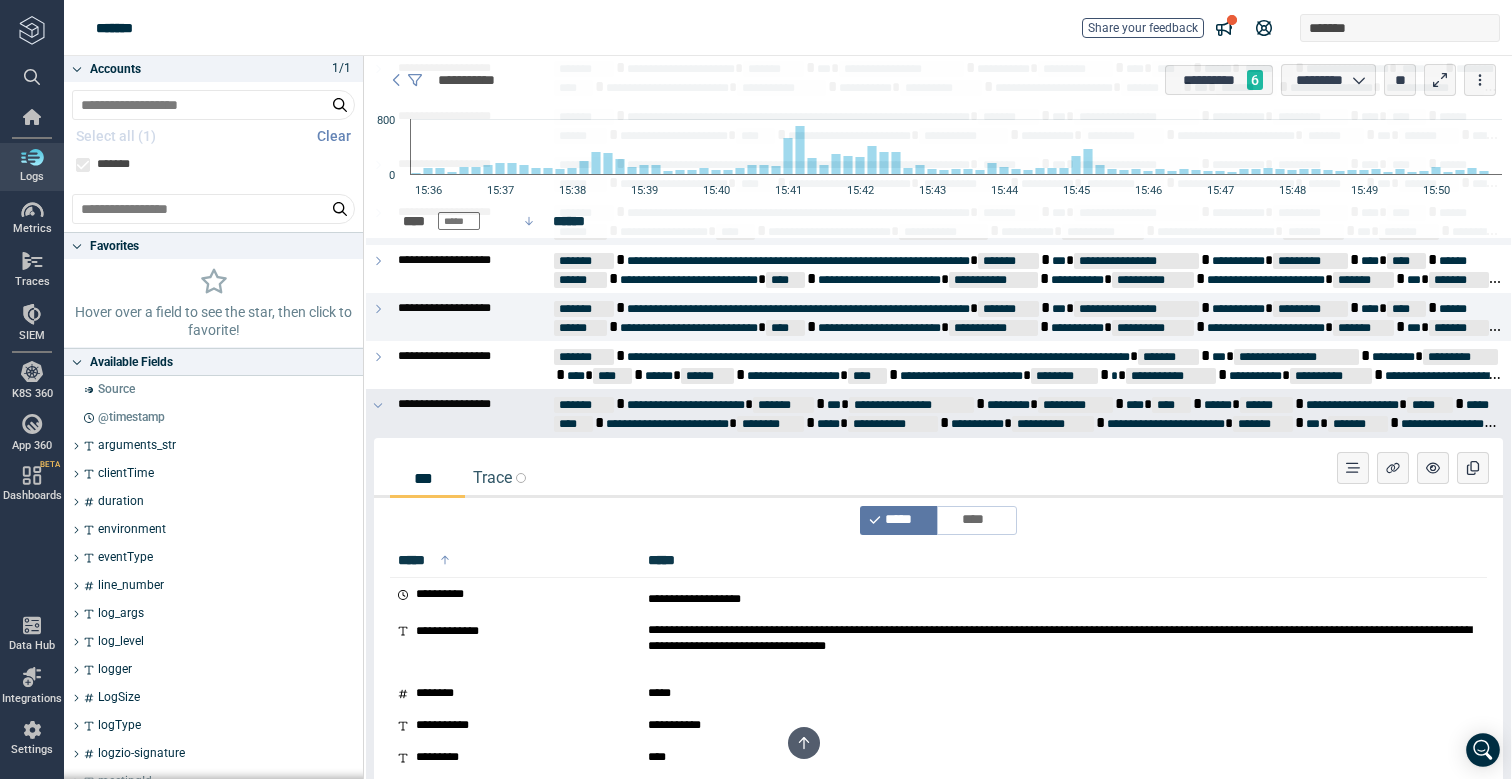 scroll, scrollTop: 2987, scrollLeft: 0, axis: vertical 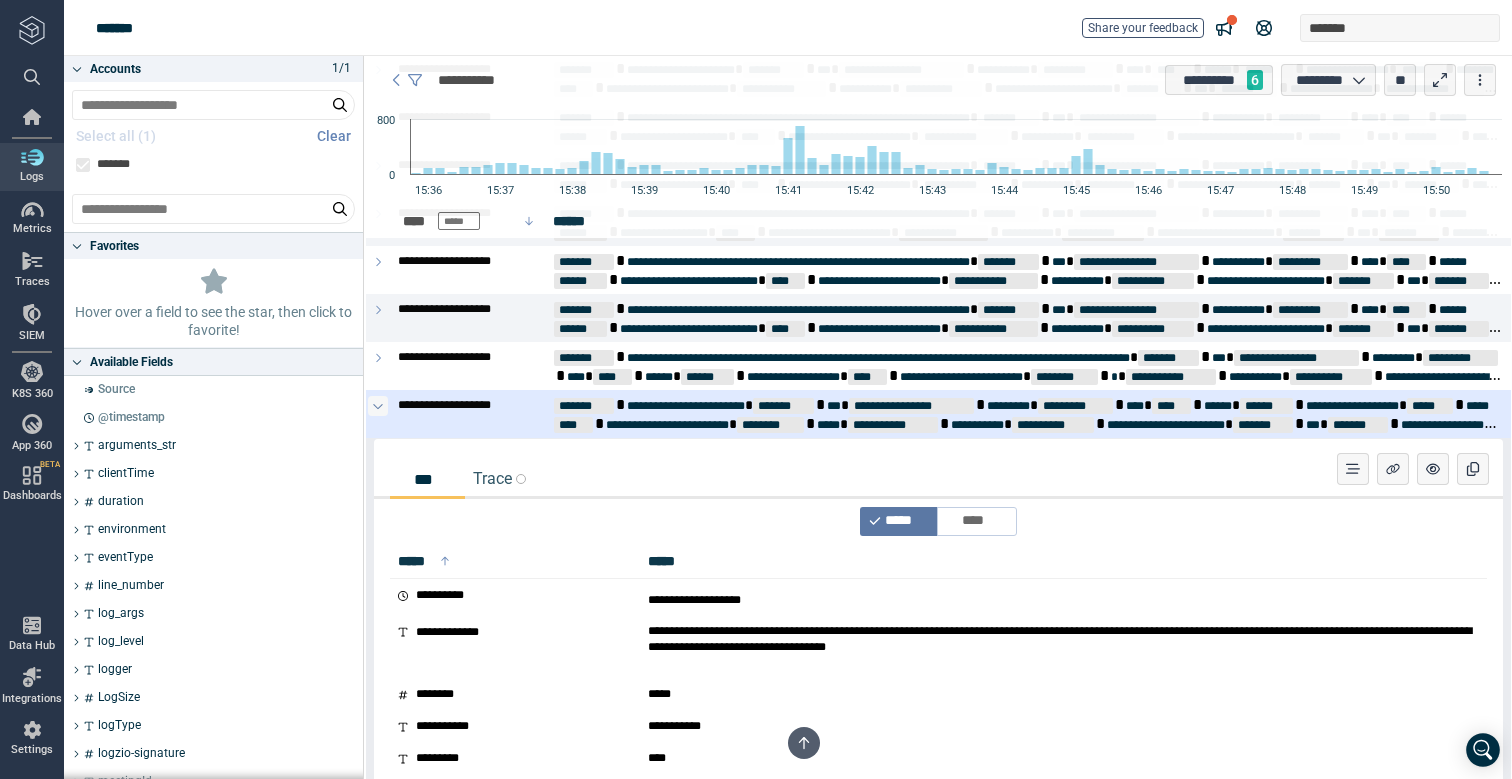 click at bounding box center (378, 406) 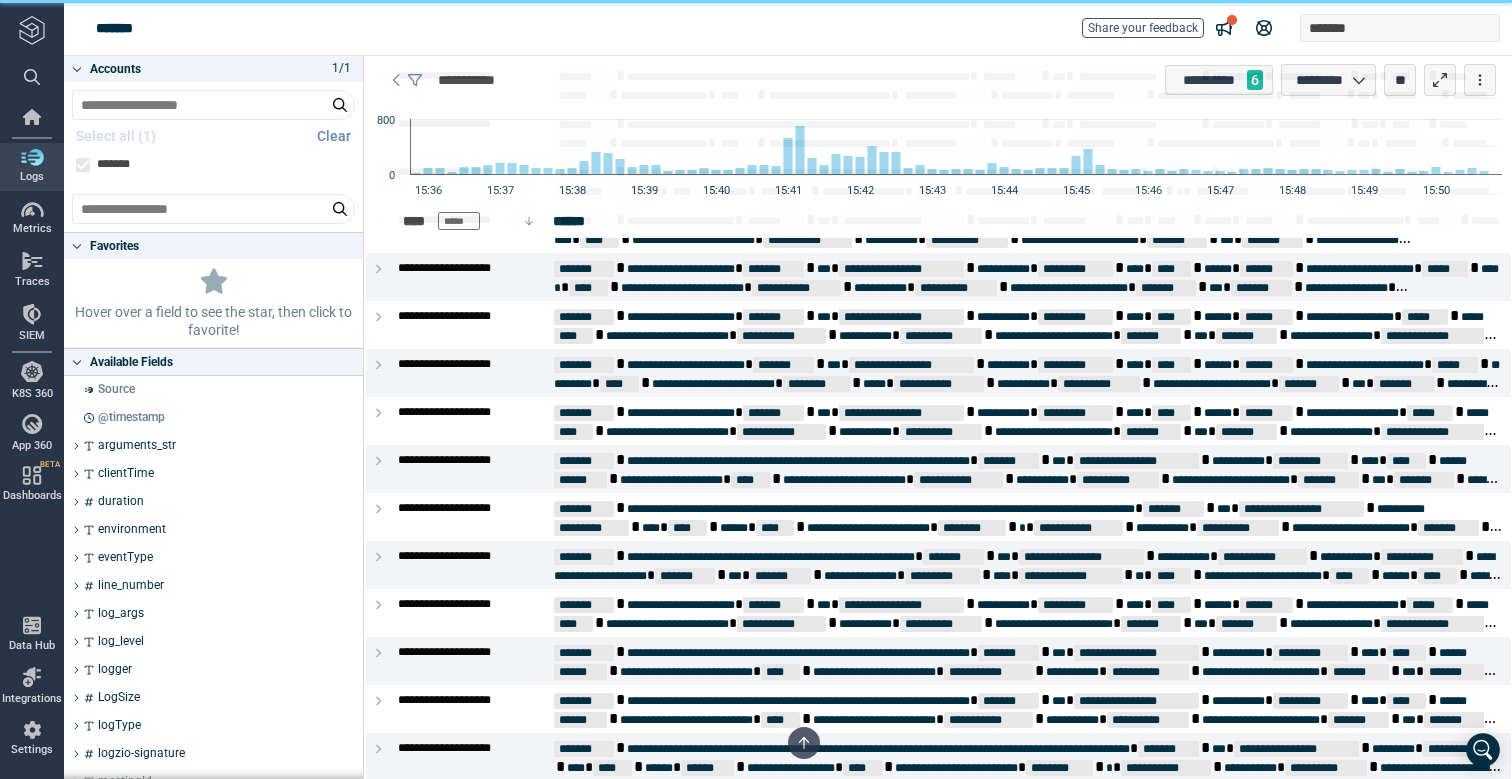 scroll, scrollTop: 0, scrollLeft: 0, axis: both 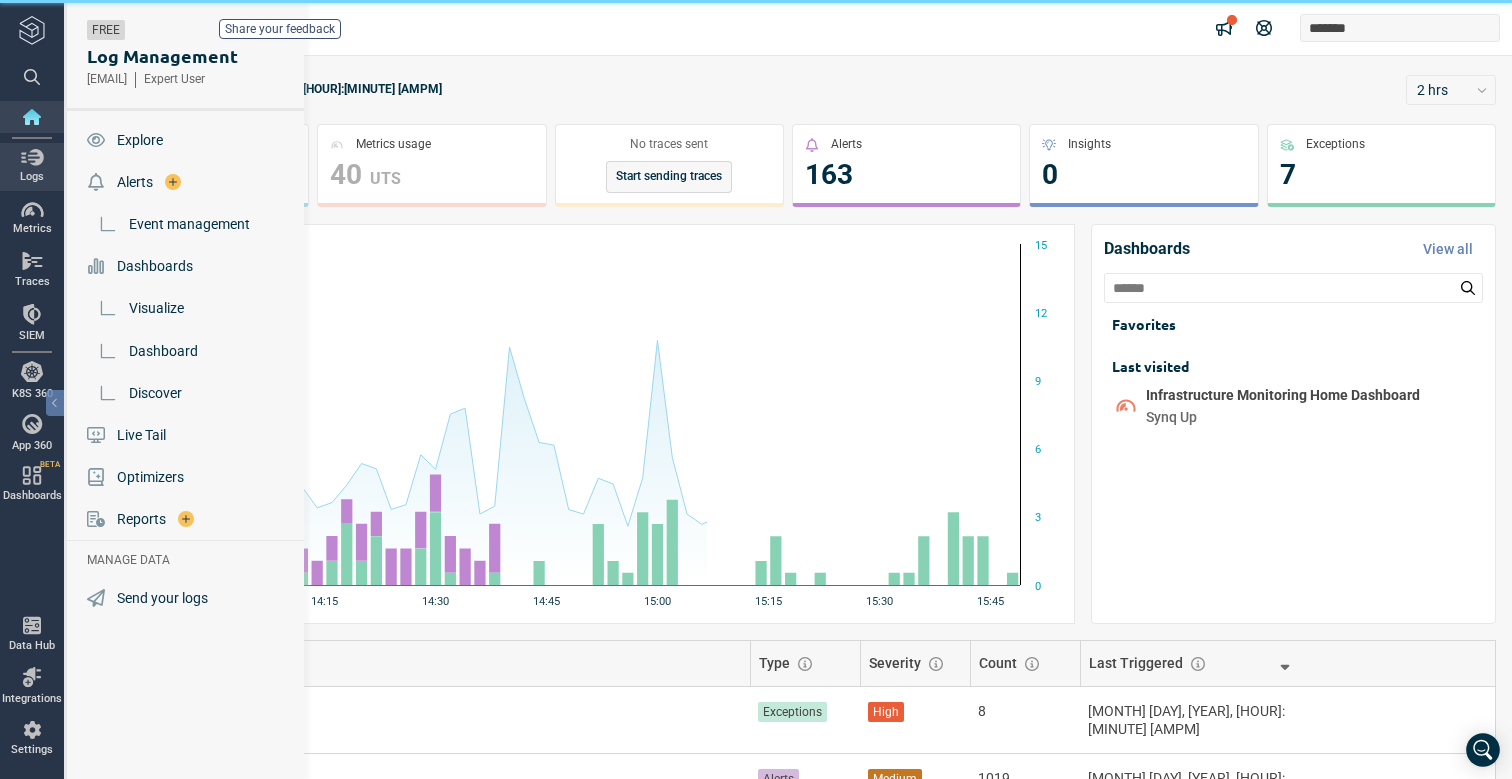 click at bounding box center [32, 157] 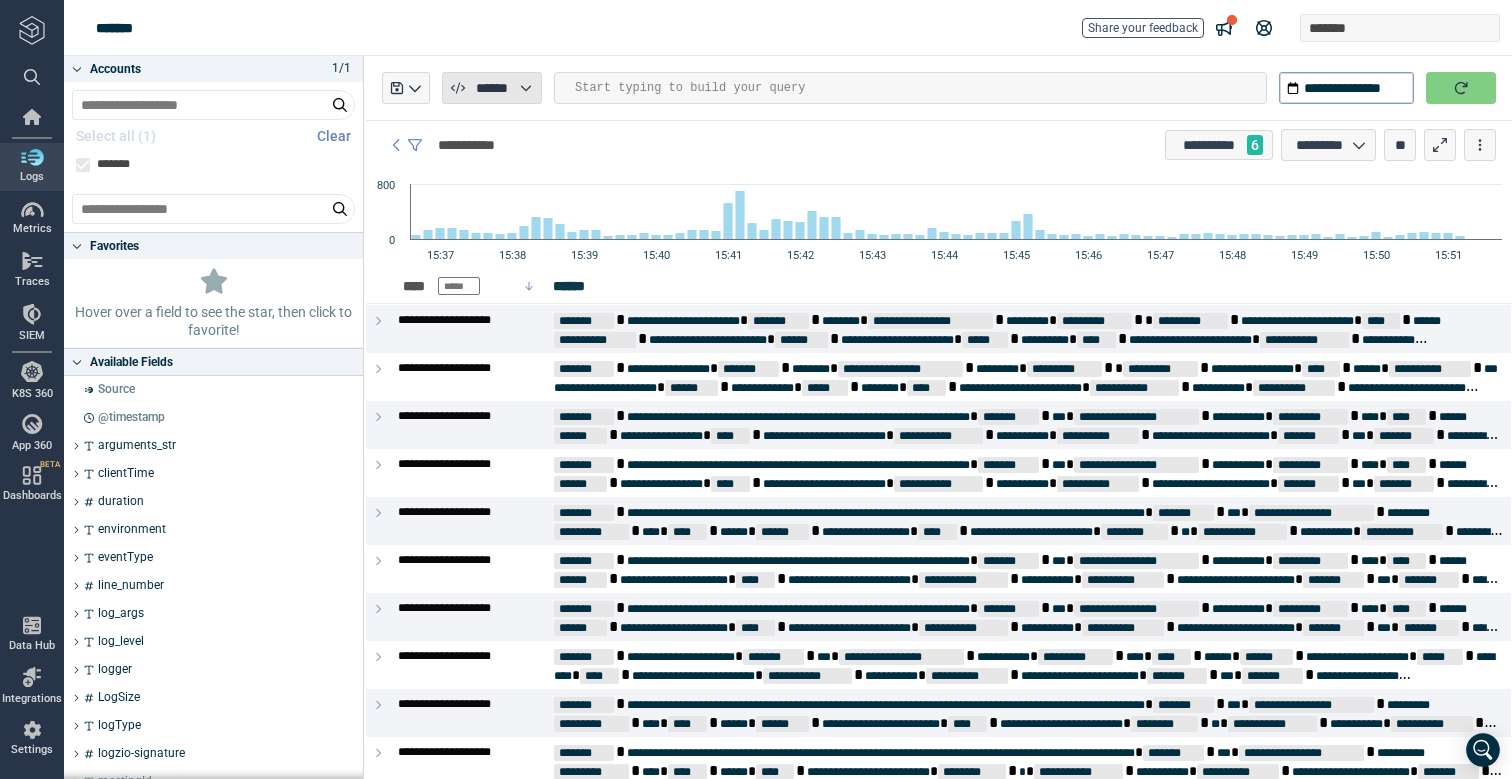 click on "******" at bounding box center (491, 88) 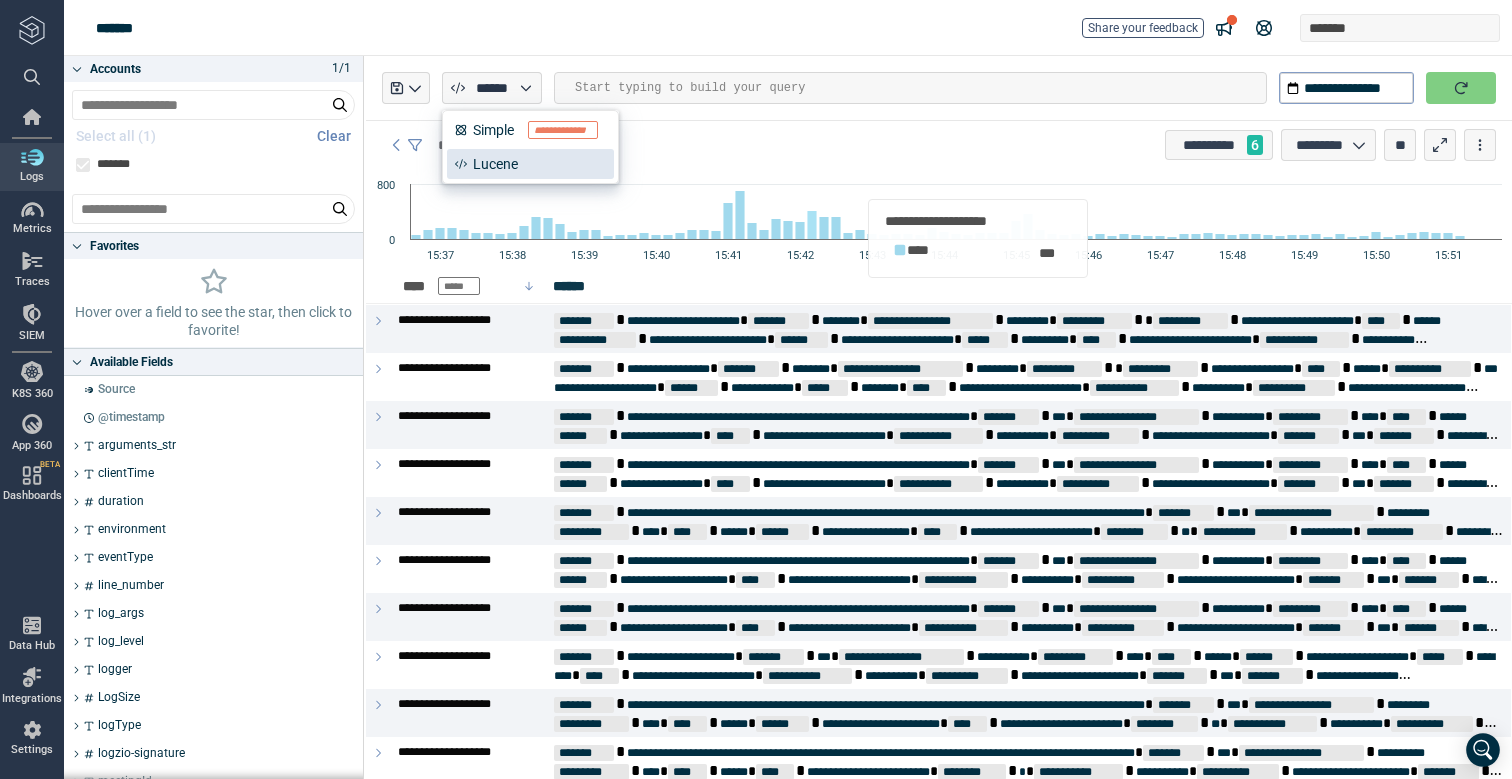 click on "**********" at bounding box center [939, 145] 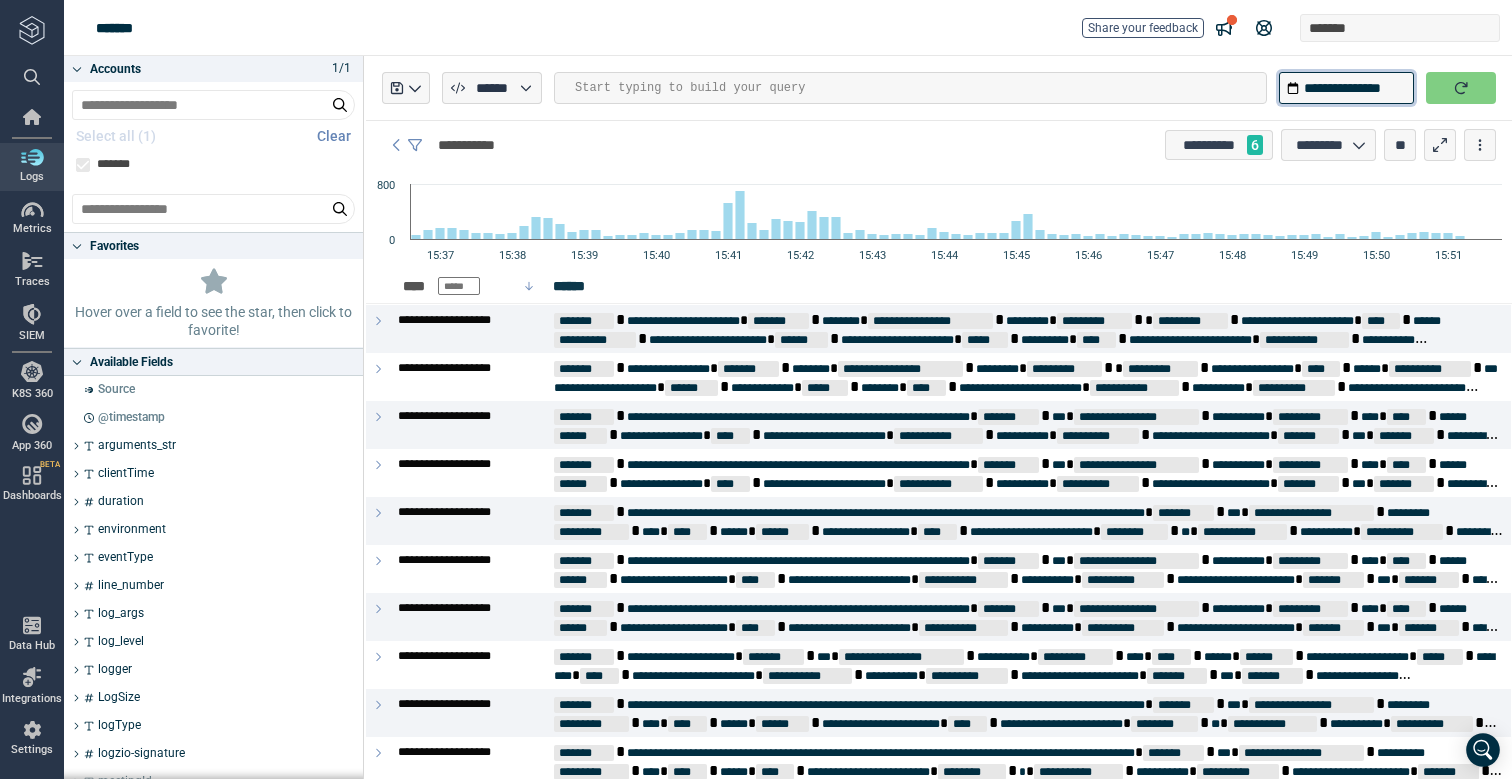 click on "**********" at bounding box center (1346, 88) 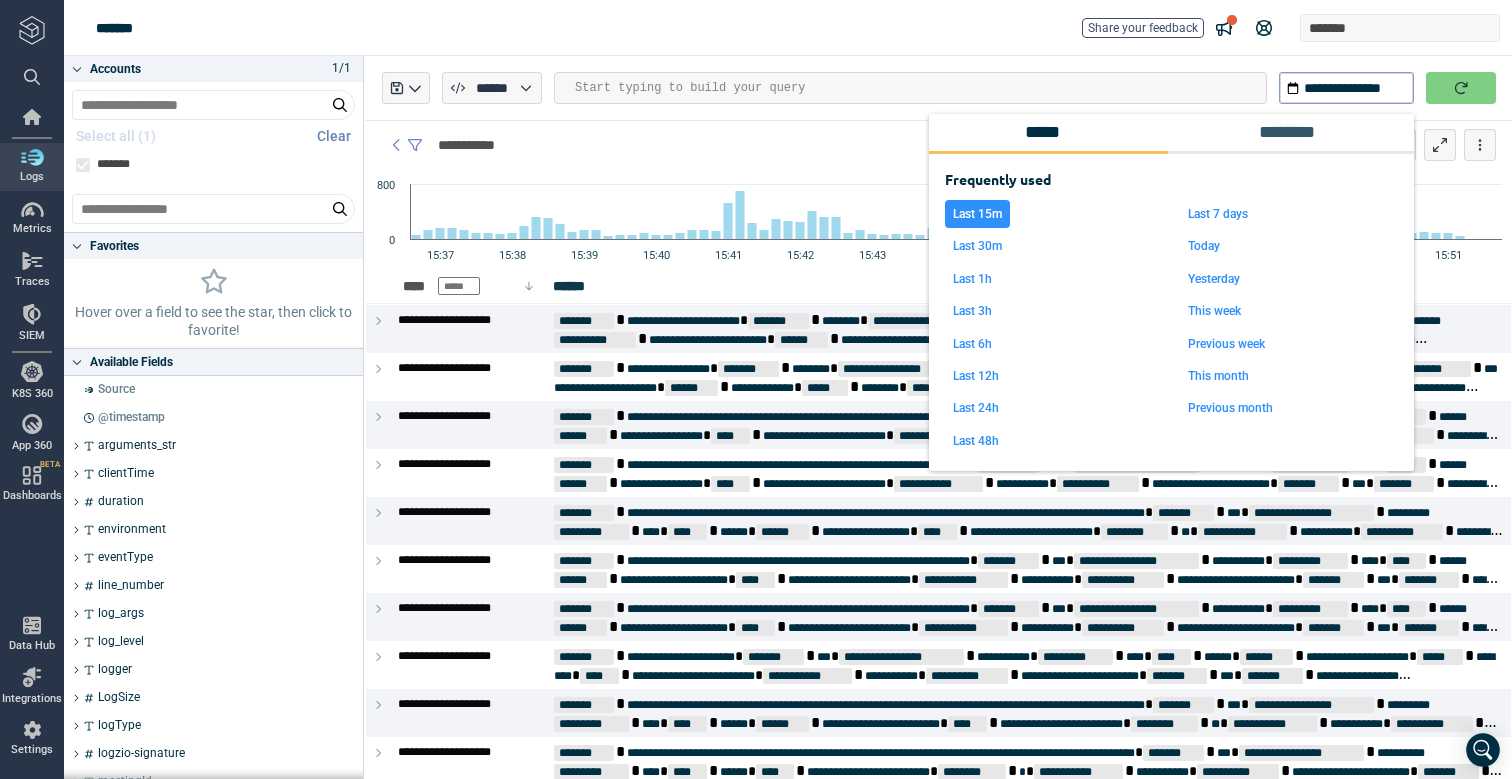 click on "******* Share your feedback *******" at bounding box center (788, 28) 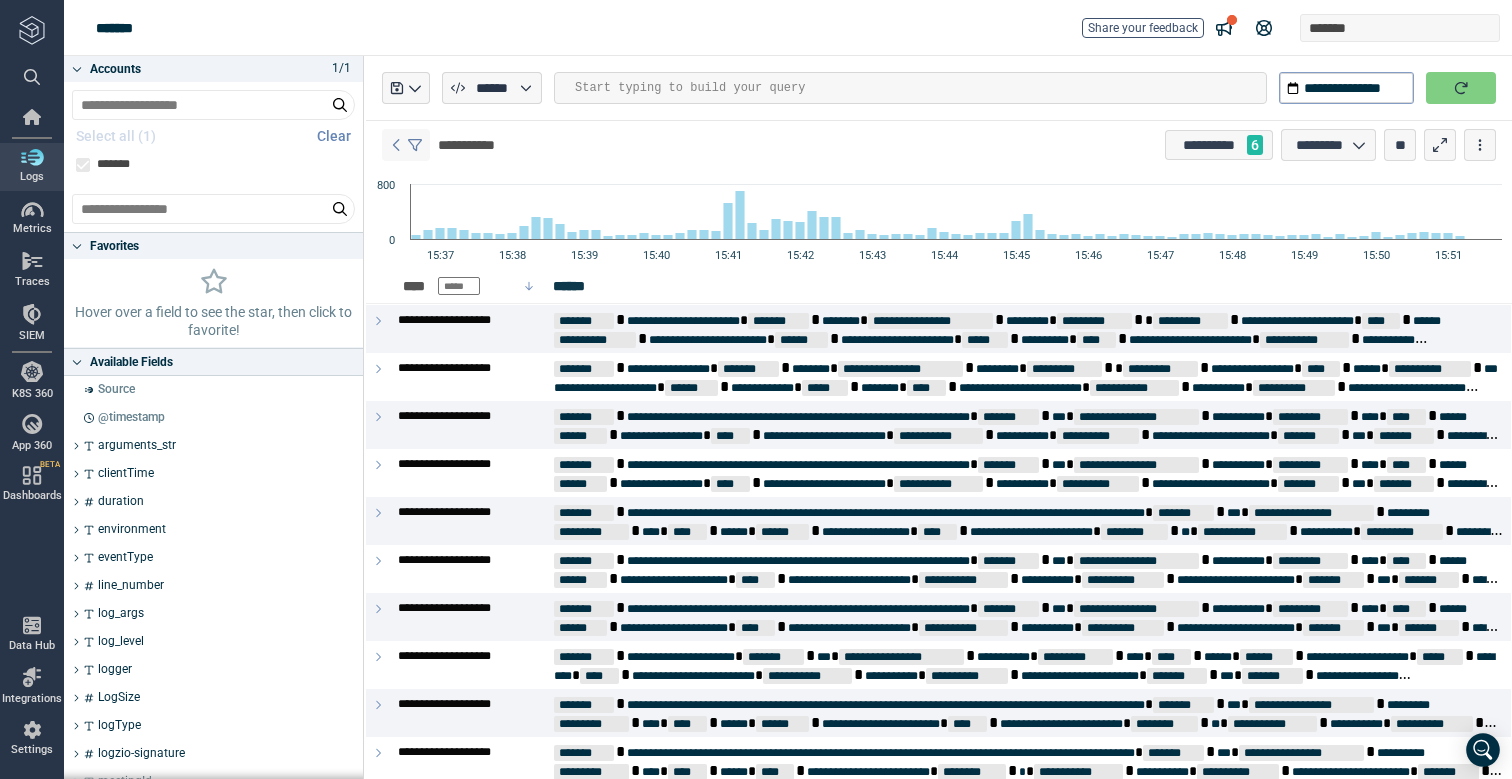 click at bounding box center (415, 145) 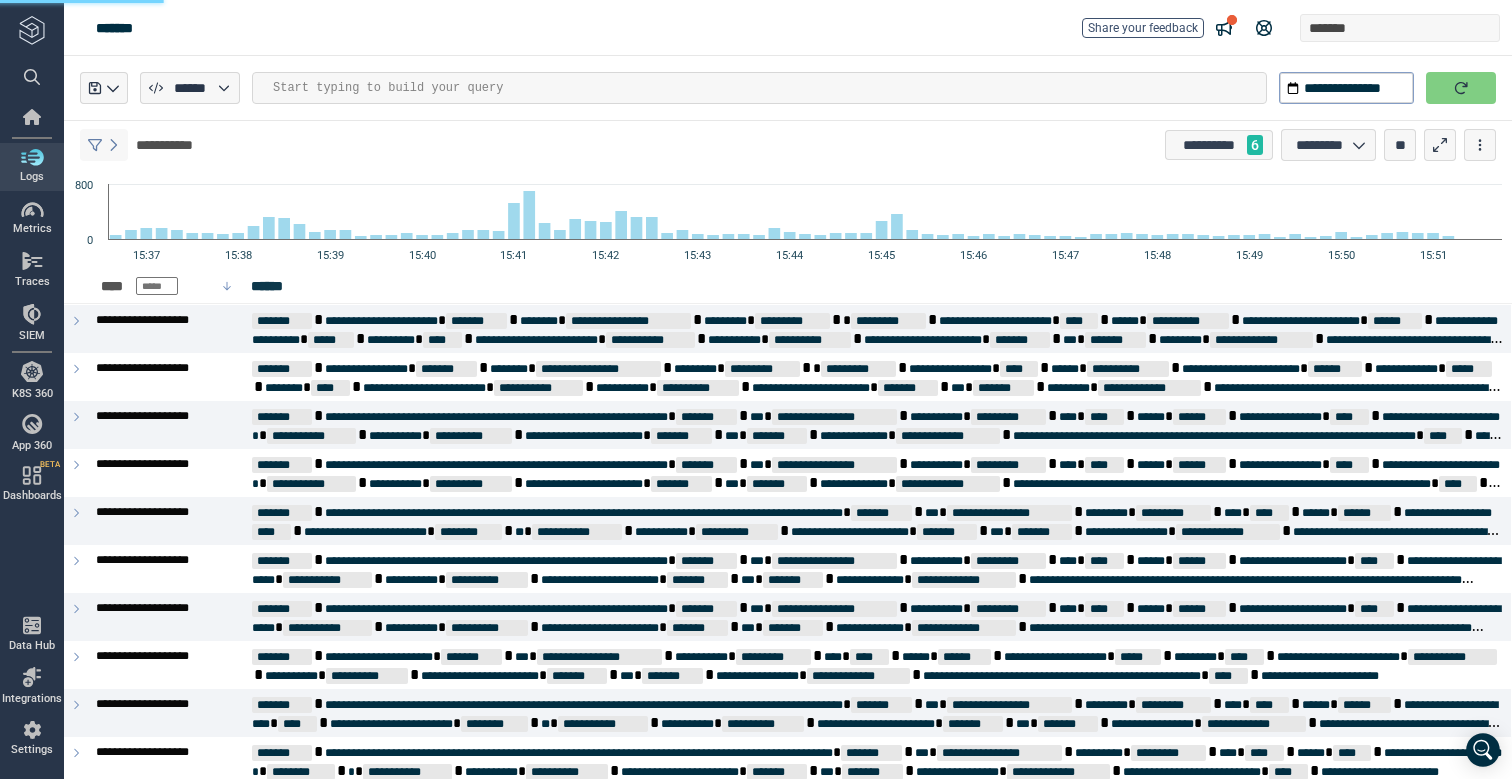 click at bounding box center (95, 145) 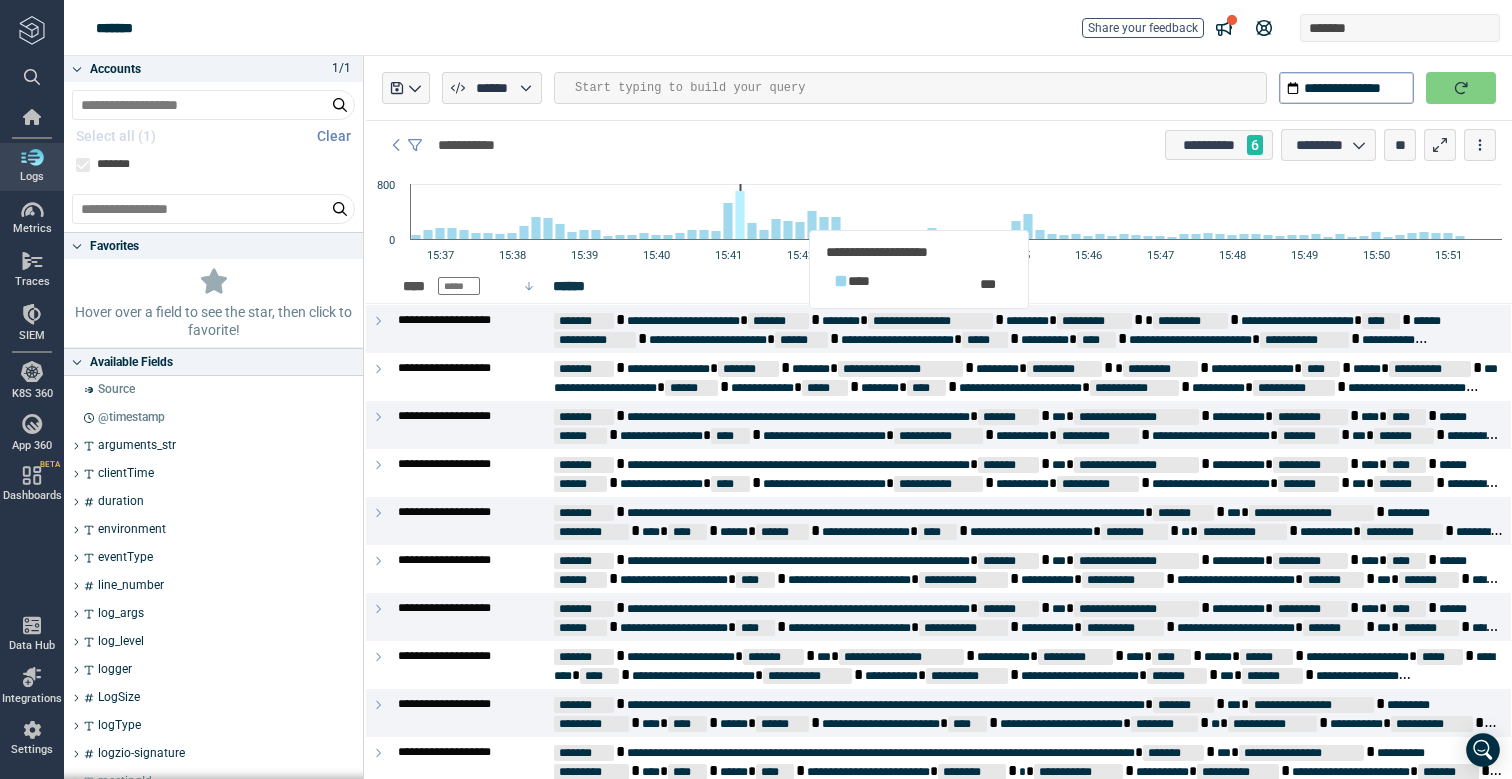 click at bounding box center (739, 215) 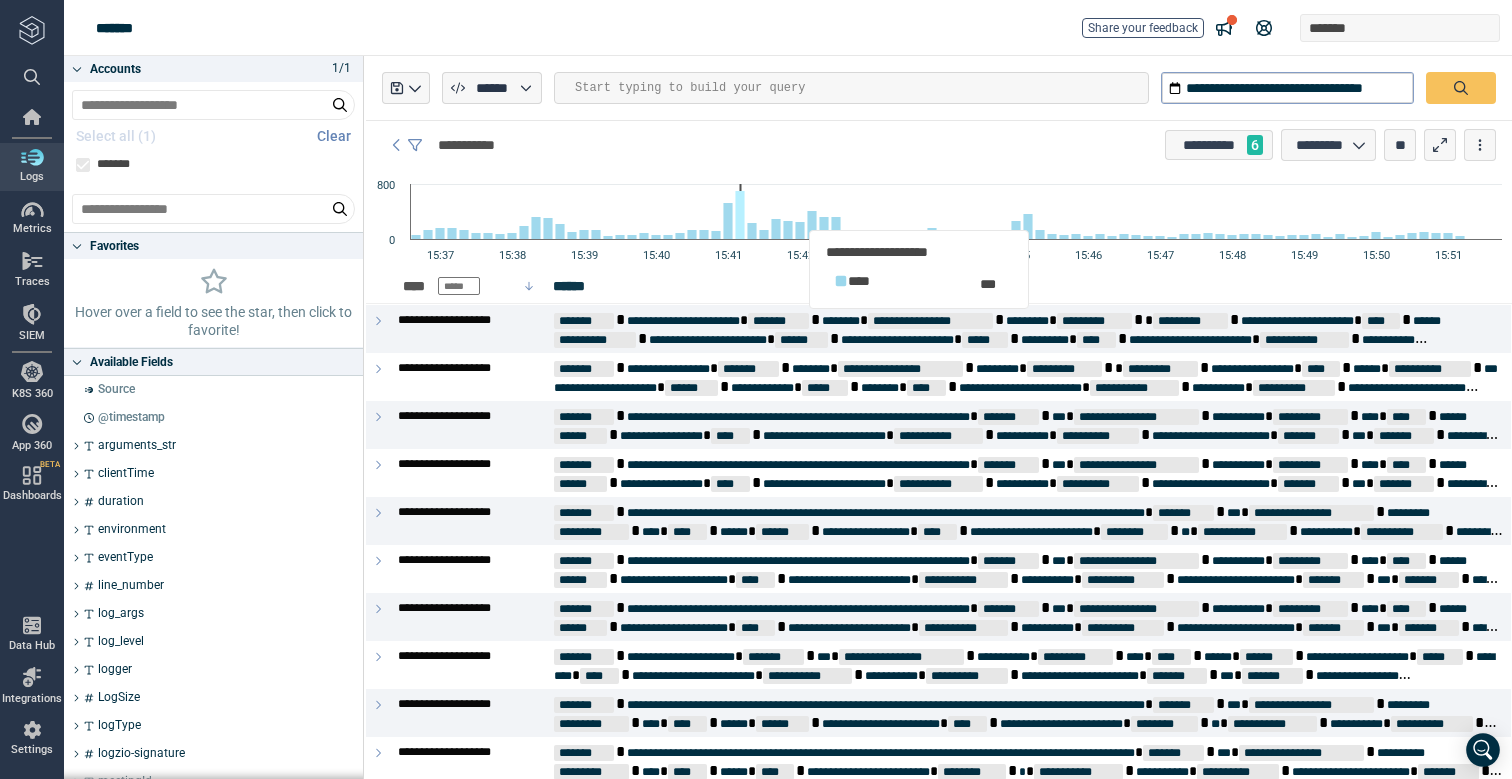 click at bounding box center (739, 215) 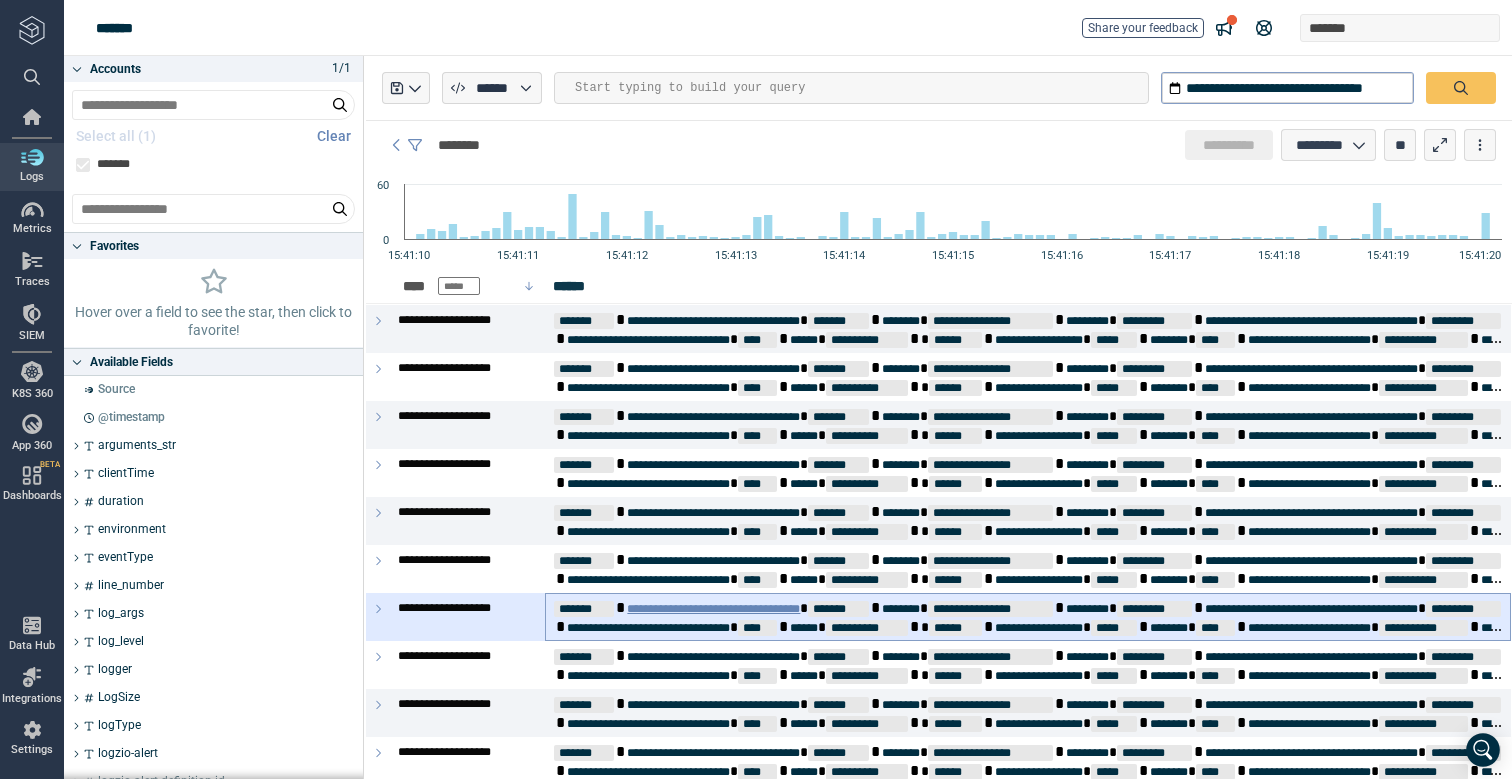 scroll, scrollTop: 20, scrollLeft: 0, axis: vertical 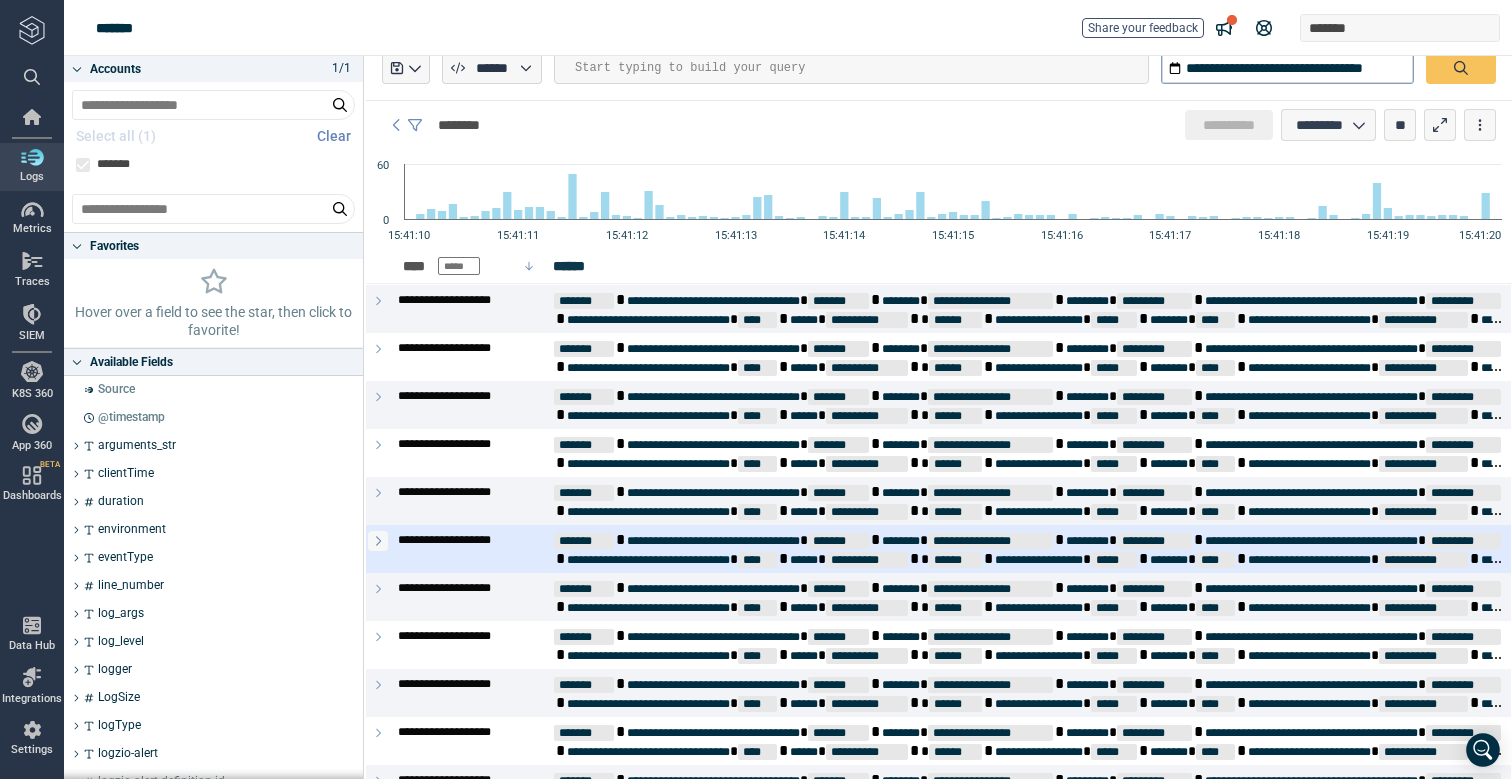click at bounding box center (378, 541) 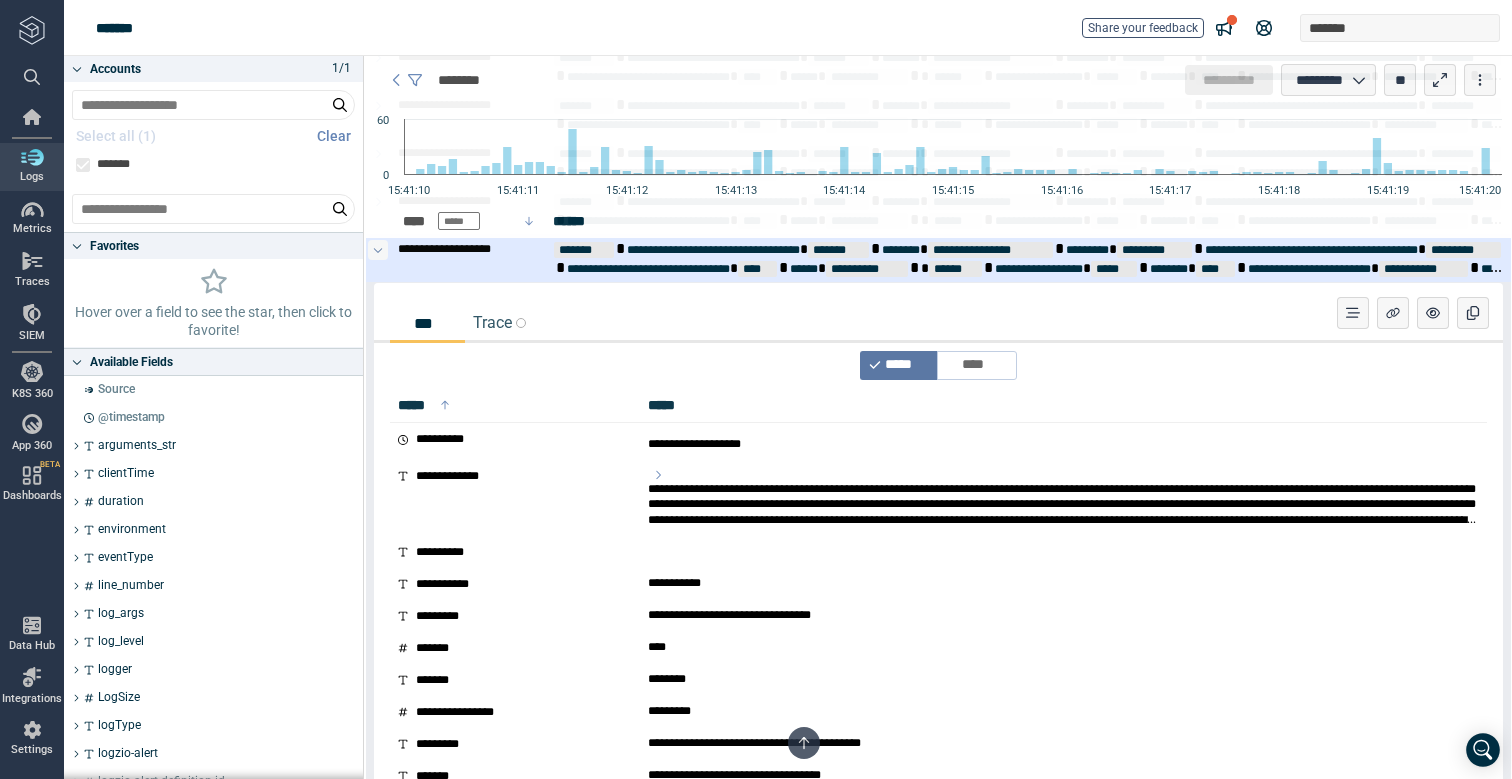 scroll, scrollTop: 48, scrollLeft: 0, axis: vertical 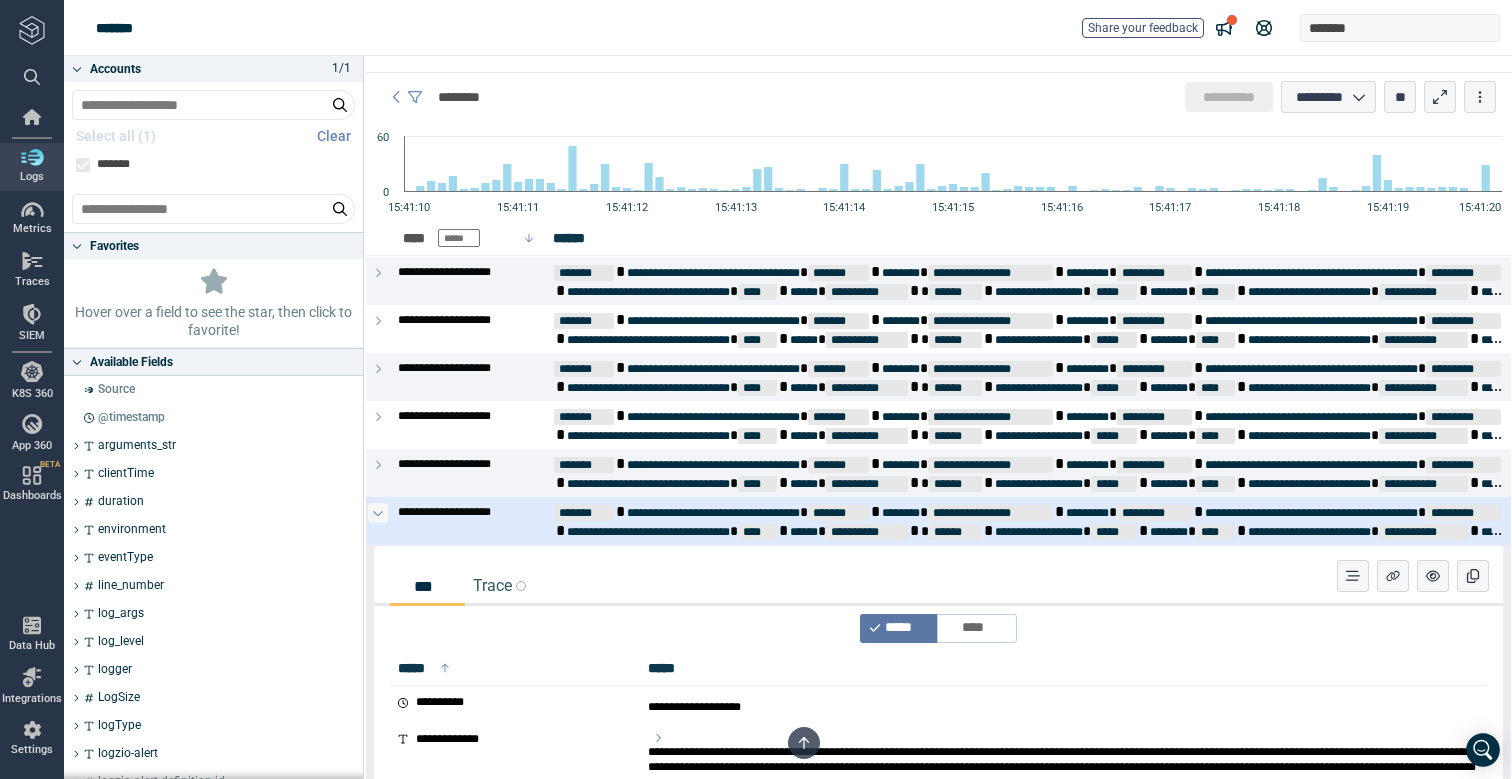 click at bounding box center (378, 513) 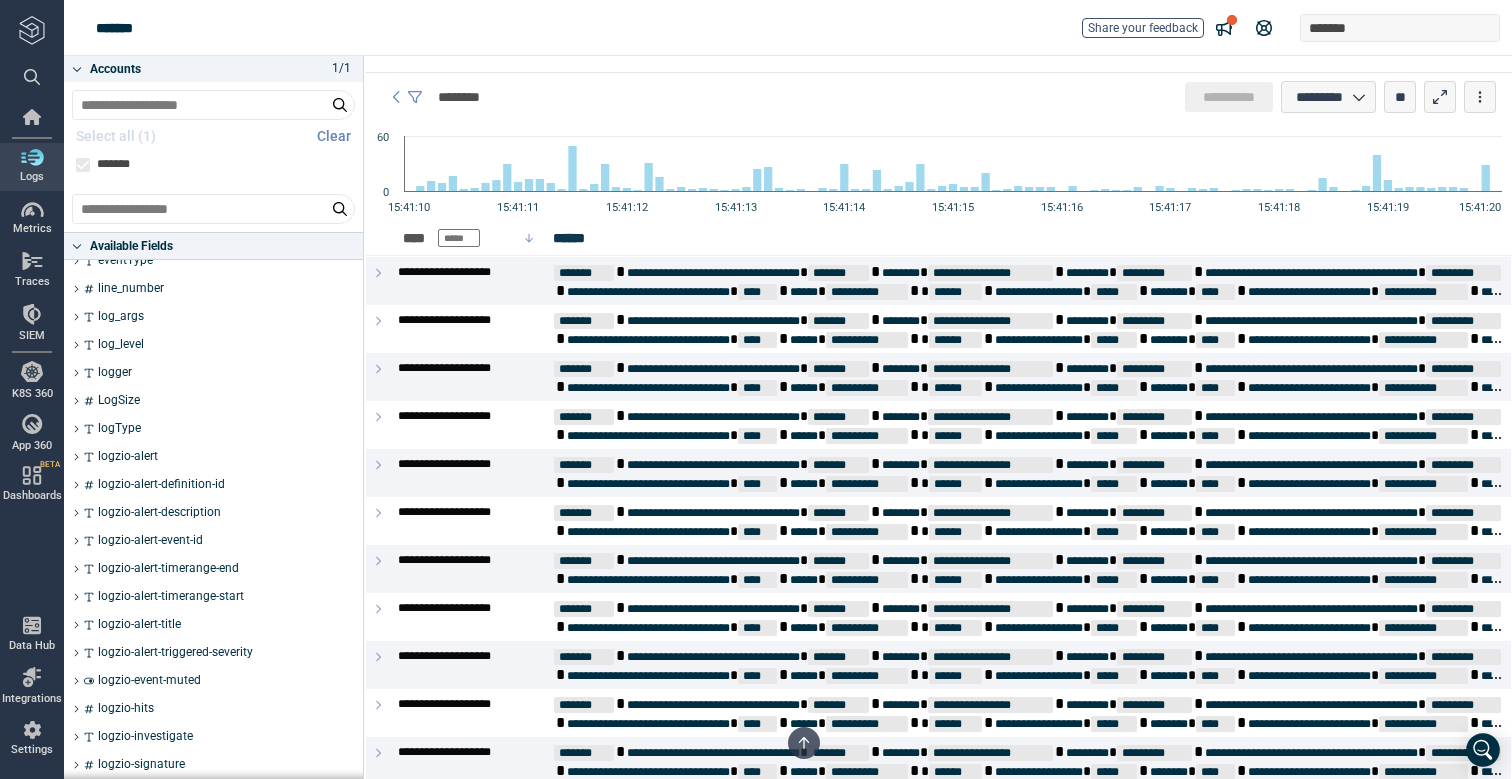 scroll, scrollTop: 415, scrollLeft: 0, axis: vertical 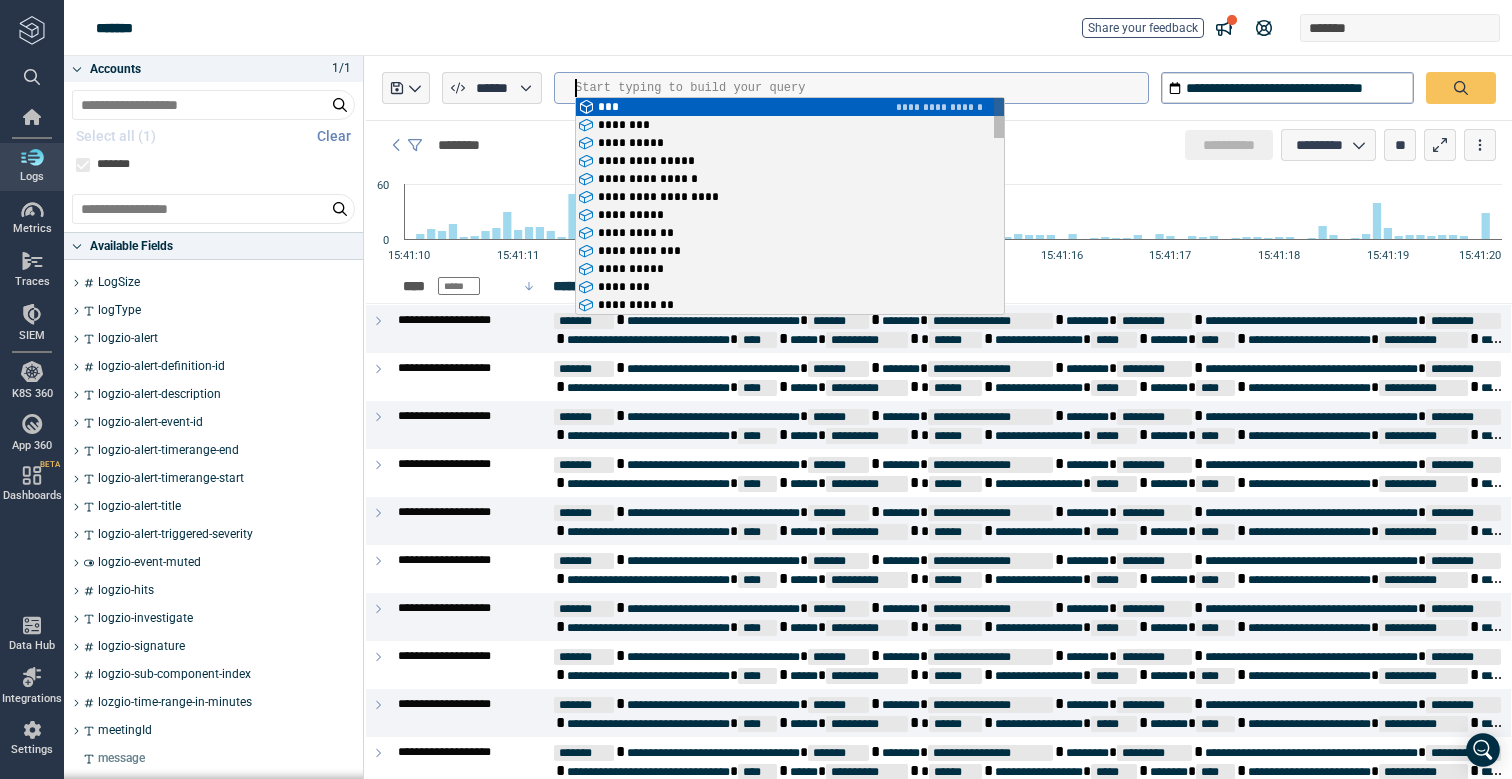 click at bounding box center [861, 88] 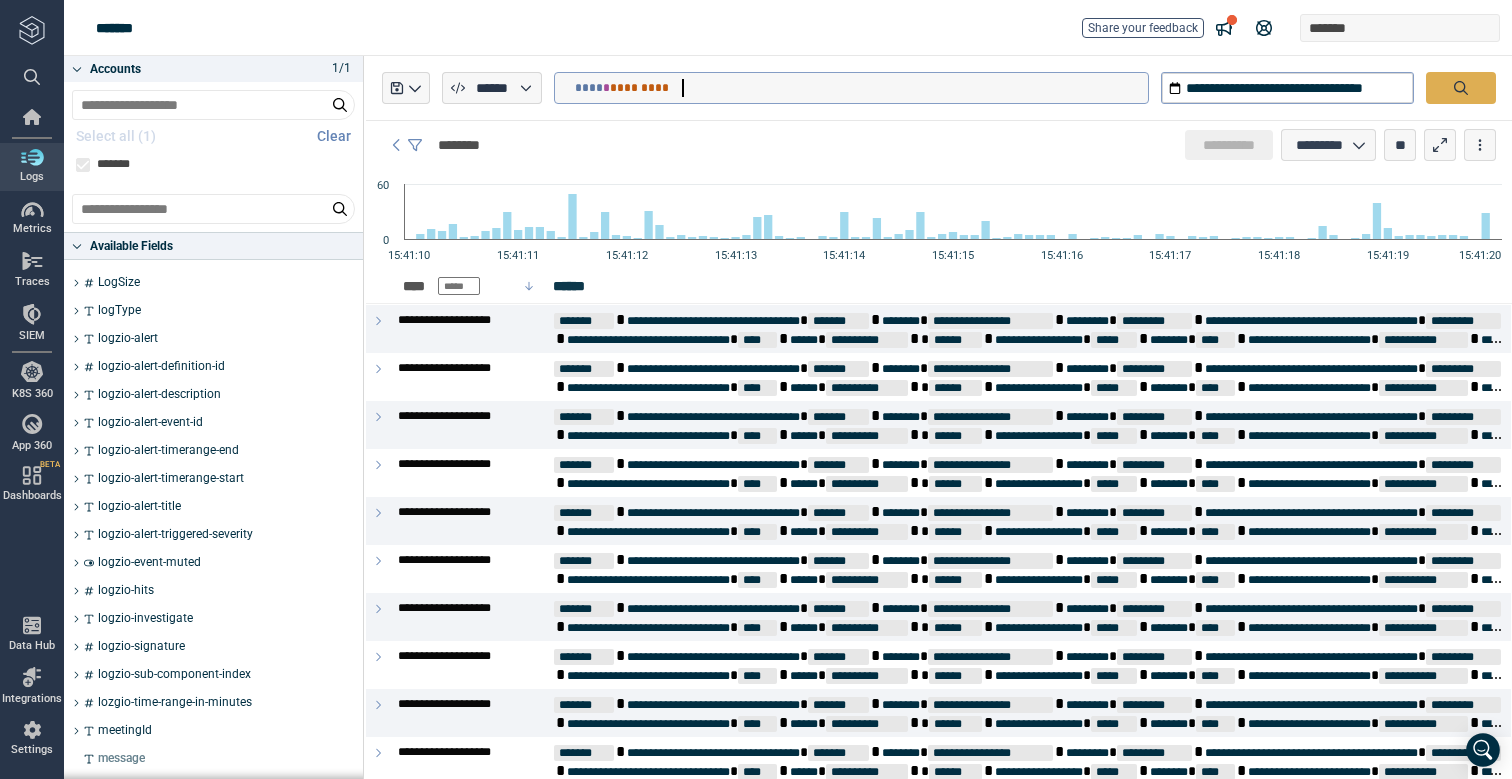 type on "**********" 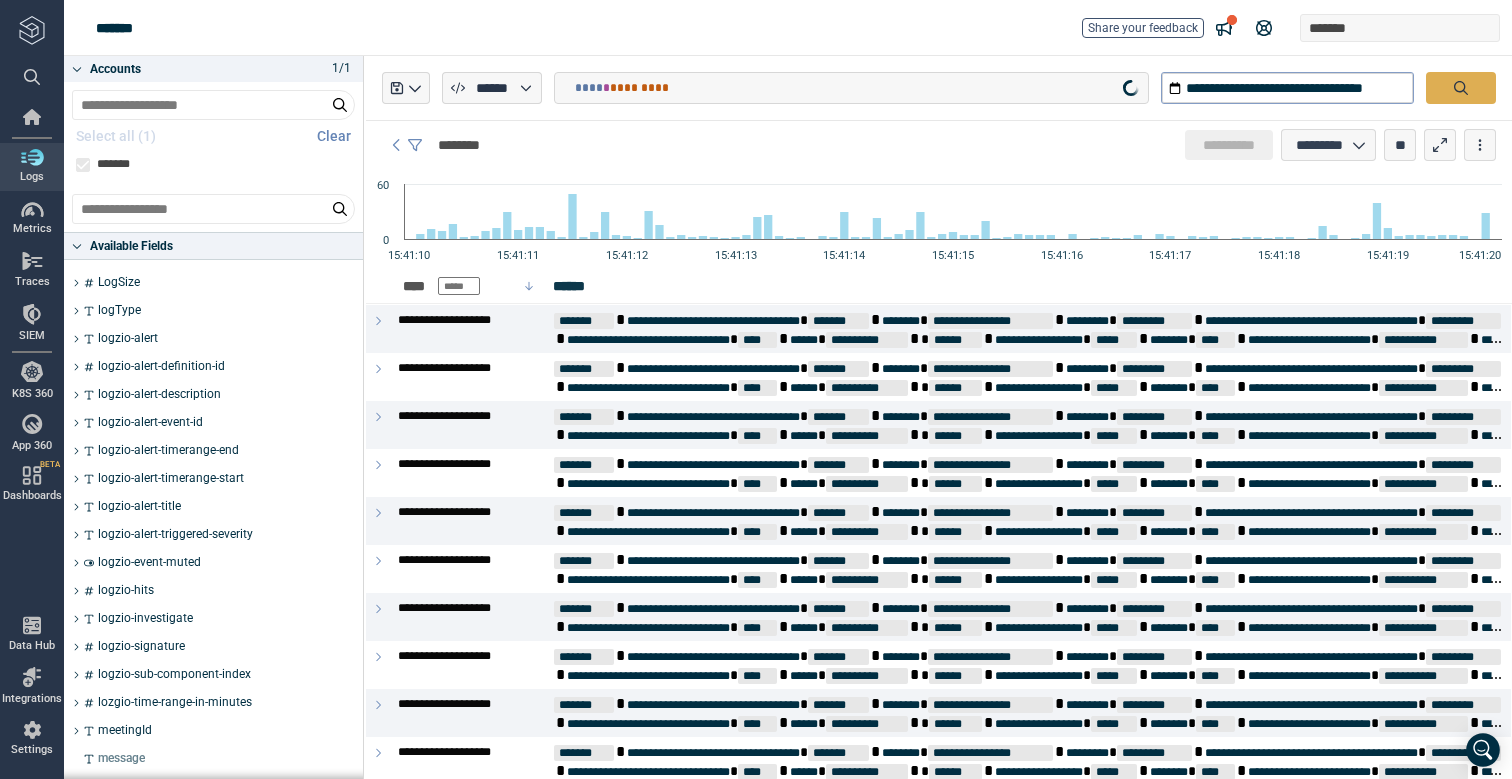 click at bounding box center [1461, 88] 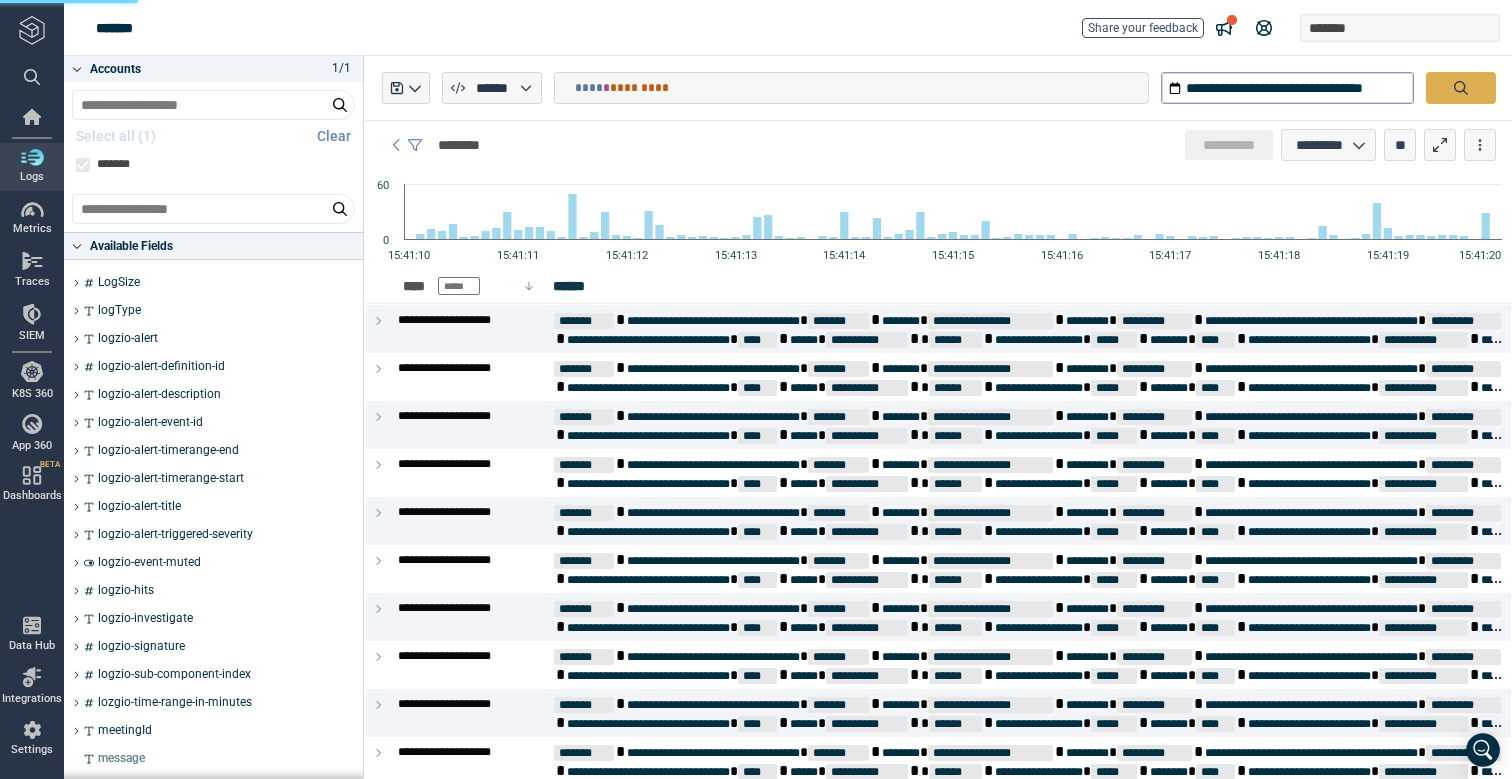 click at bounding box center (1461, 88) 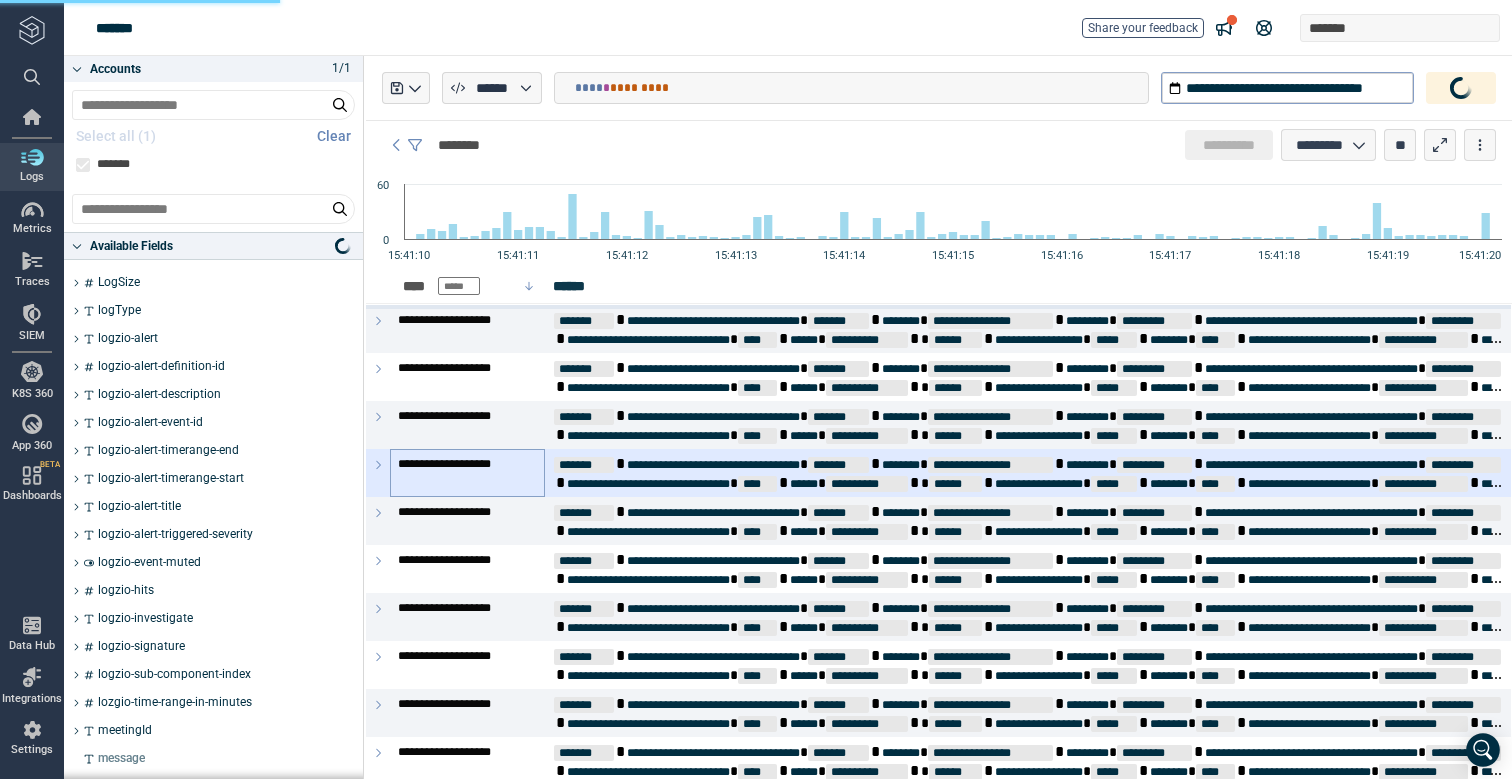 scroll, scrollTop: 129, scrollLeft: 0, axis: vertical 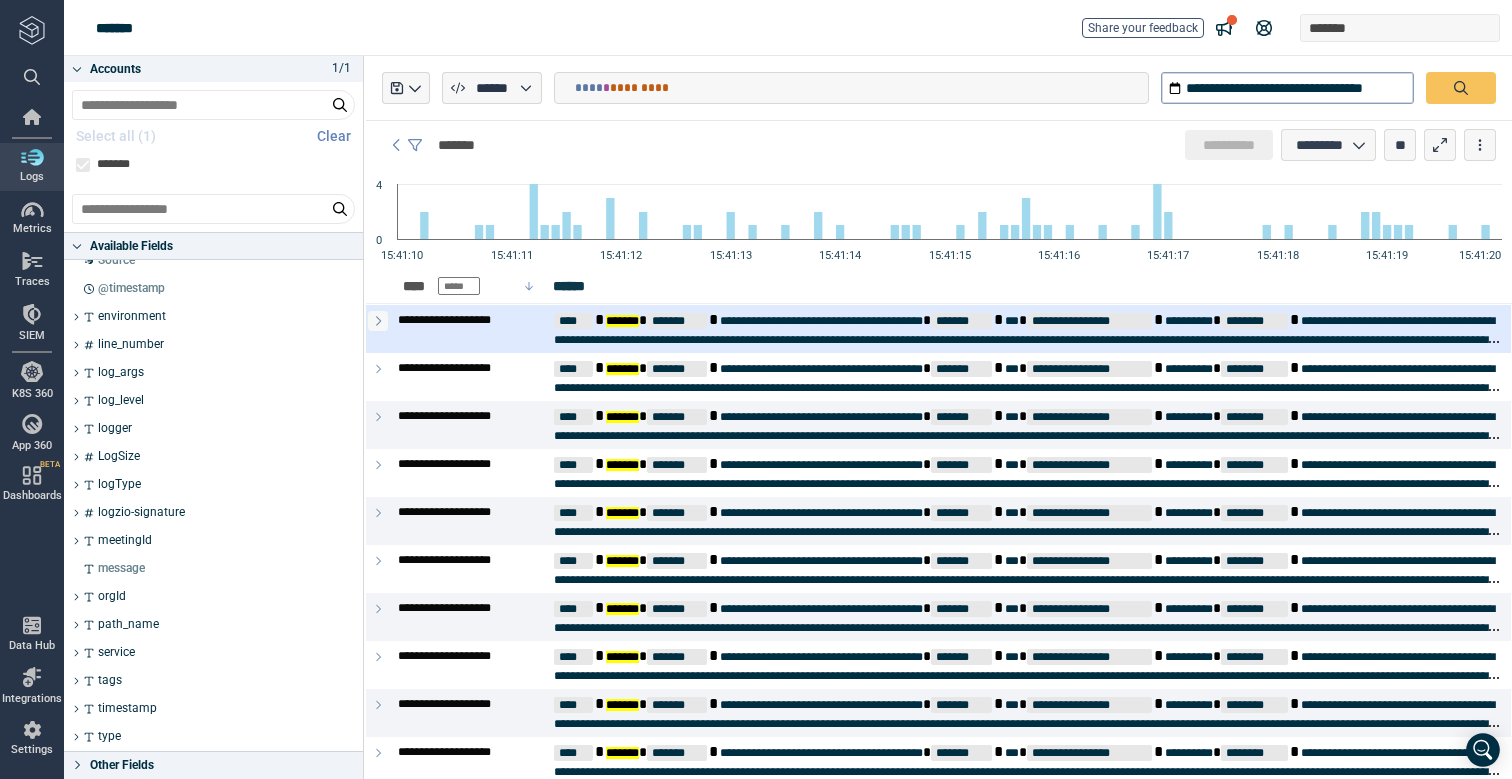 click at bounding box center [378, 321] 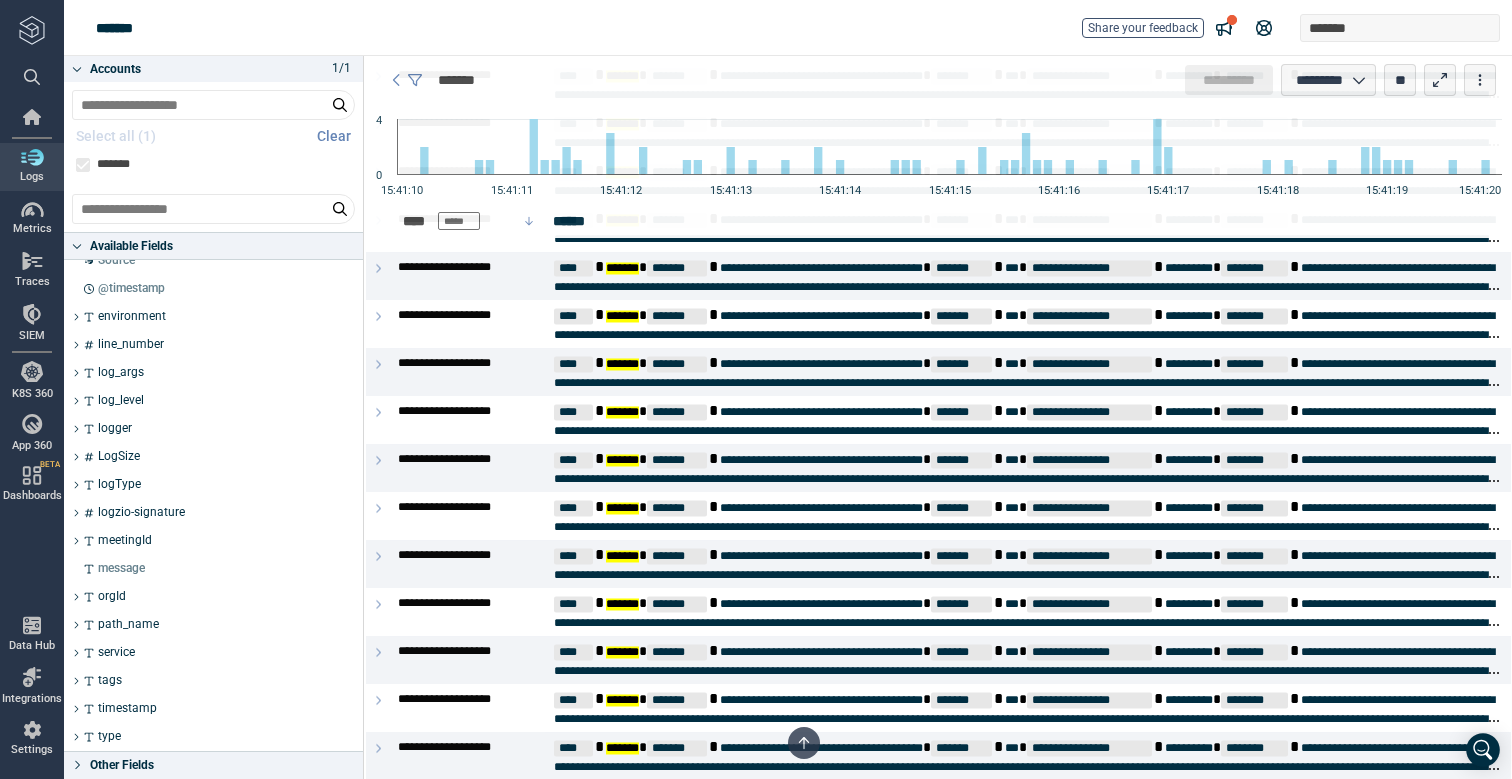 scroll, scrollTop: 2736, scrollLeft: 0, axis: vertical 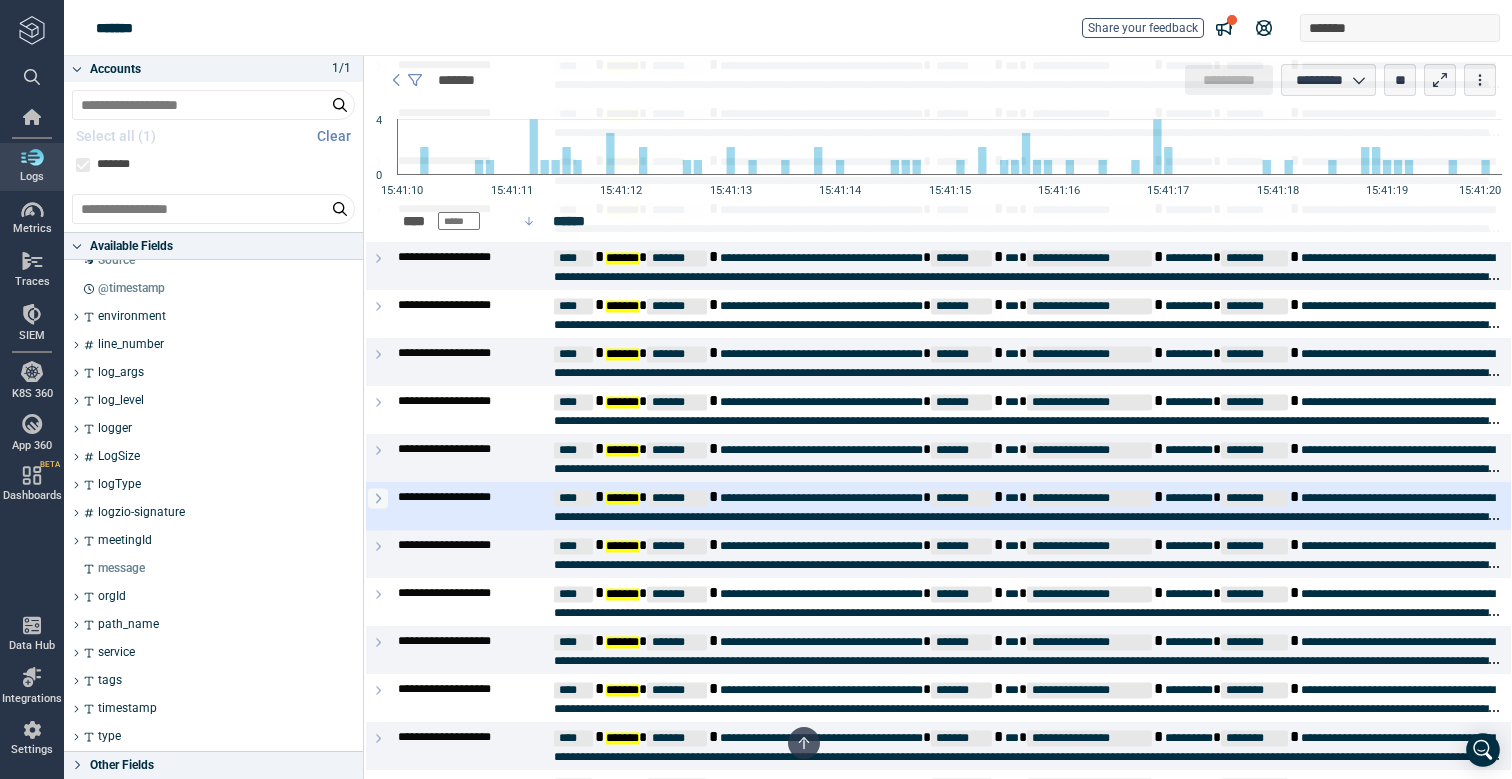 click at bounding box center [378, 498] 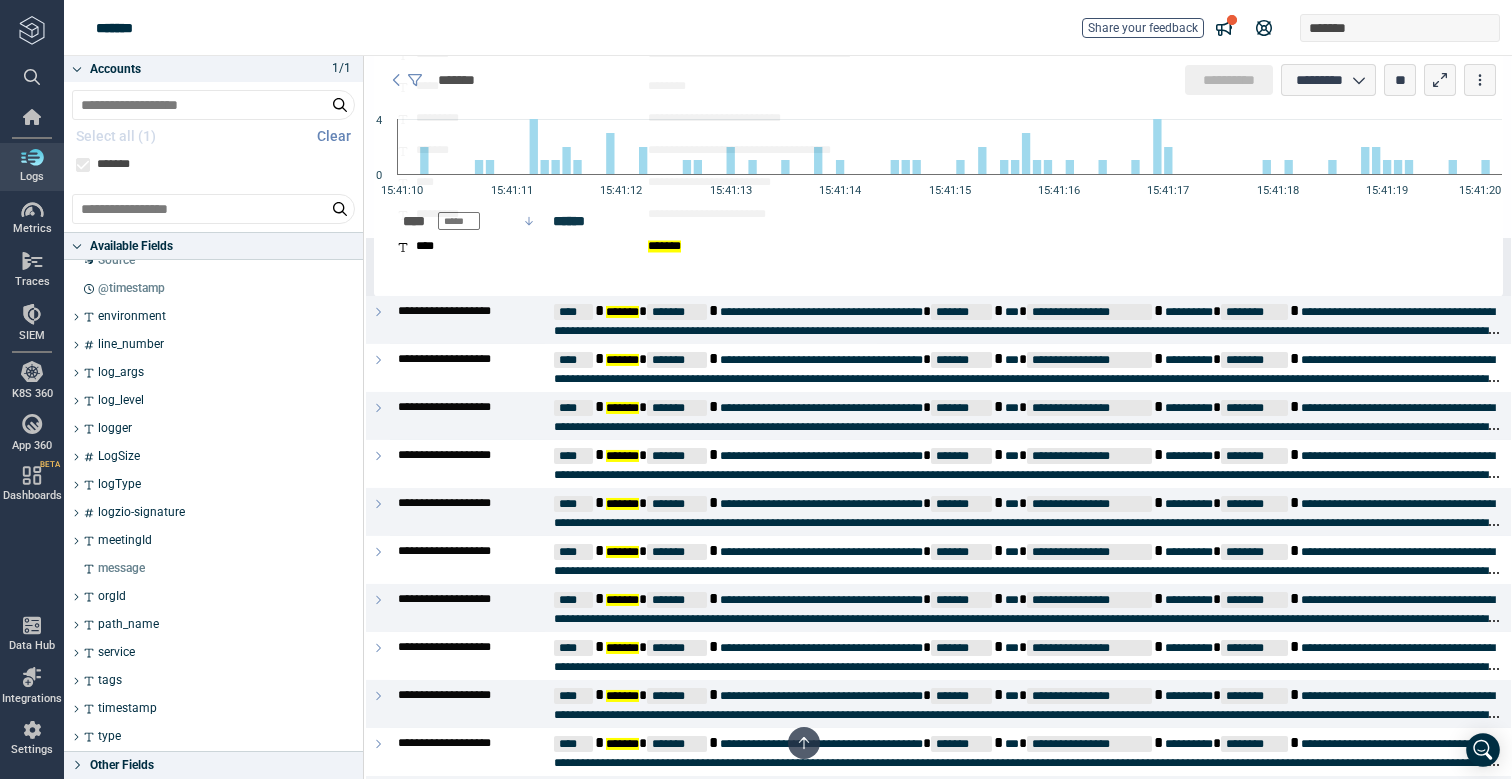 scroll, scrollTop: 3962, scrollLeft: 0, axis: vertical 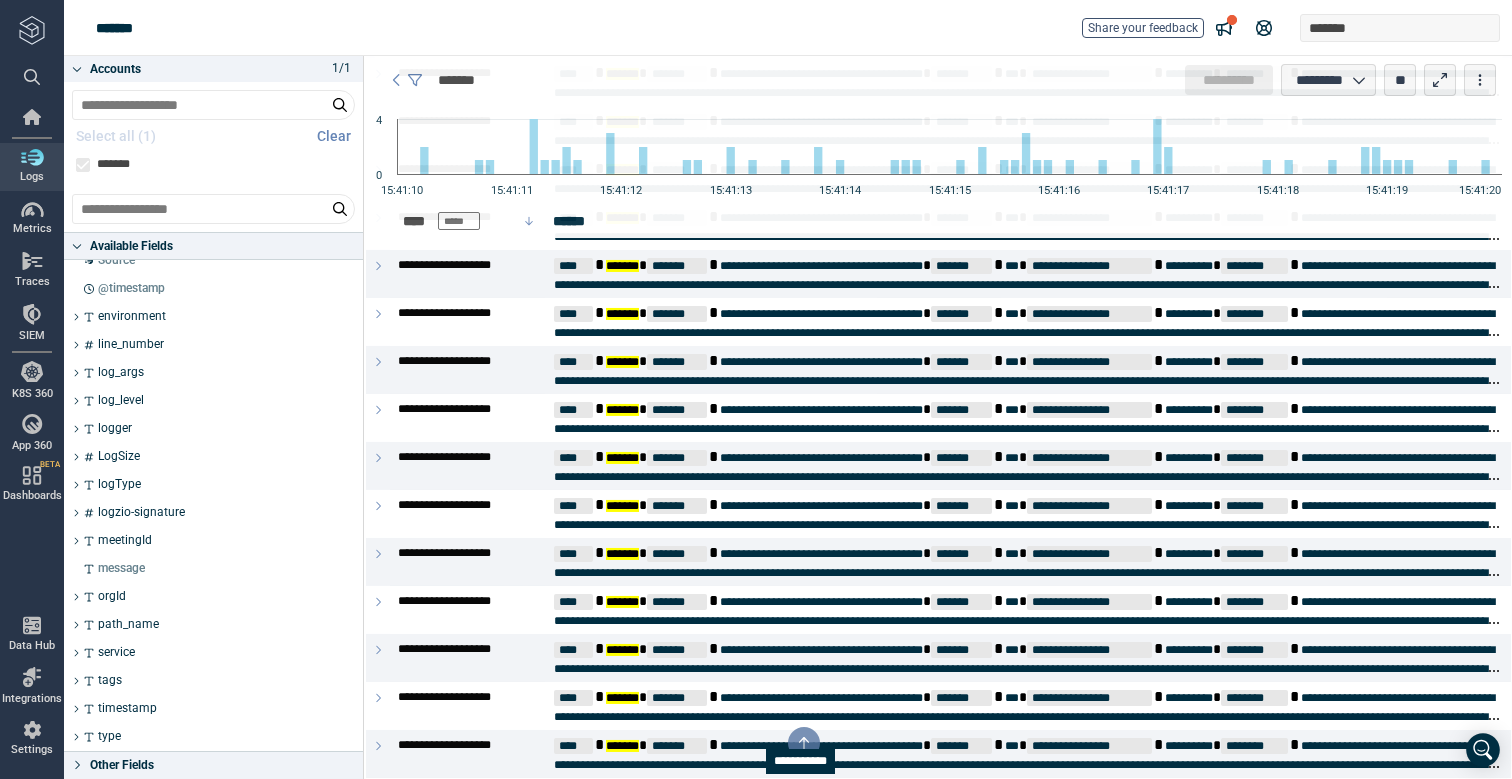 click at bounding box center [804, 743] 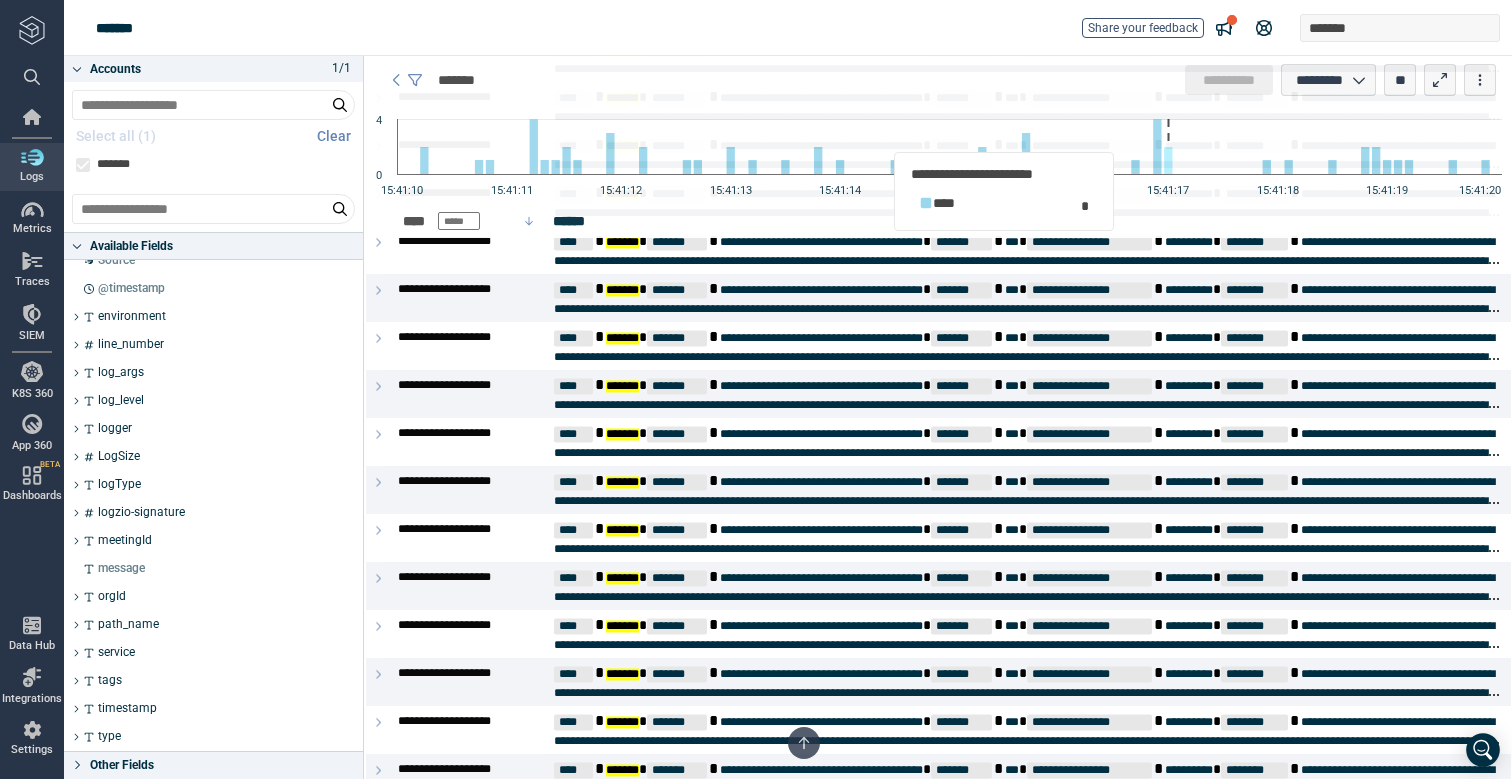 scroll, scrollTop: 0, scrollLeft: 0, axis: both 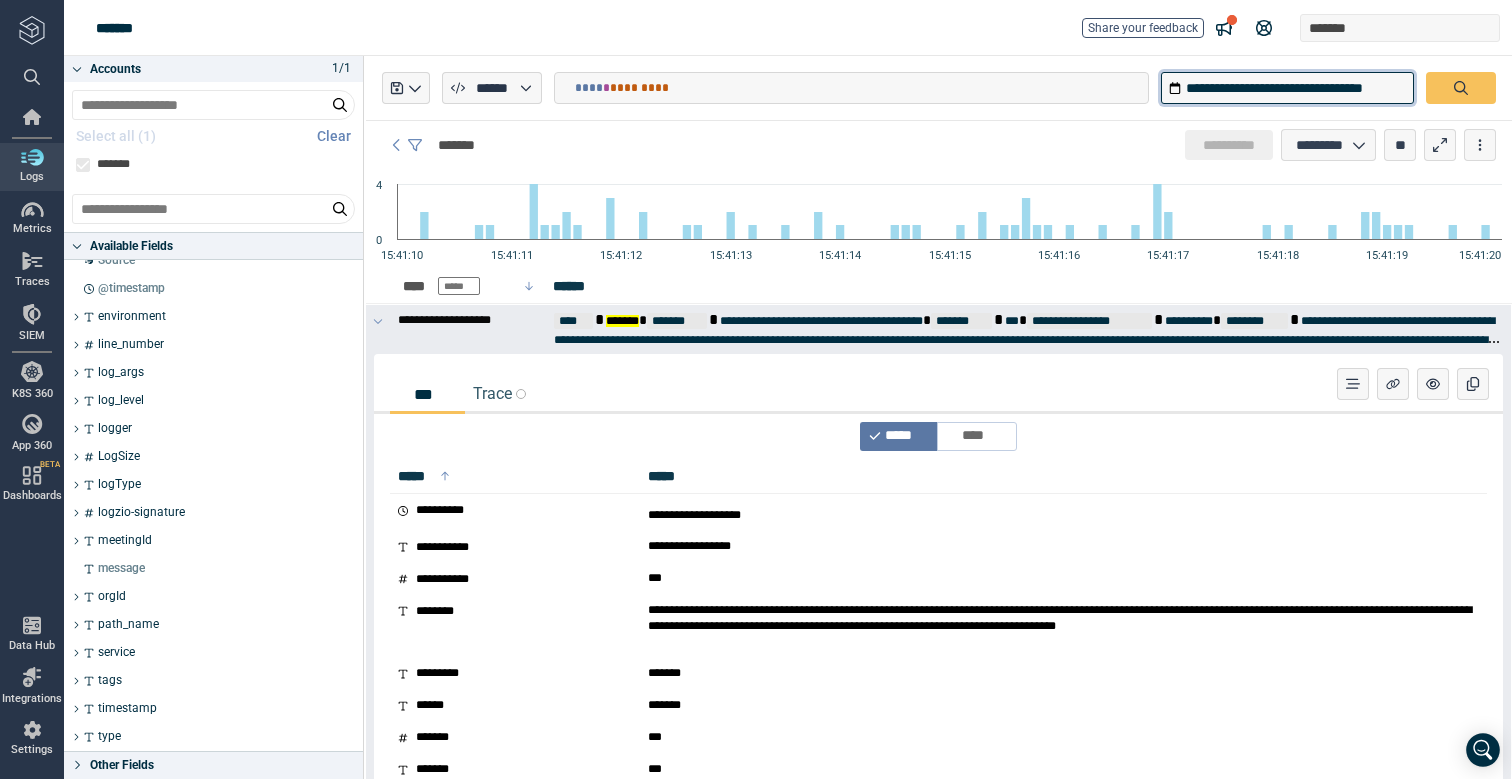 click on "**********" at bounding box center [1287, 88] 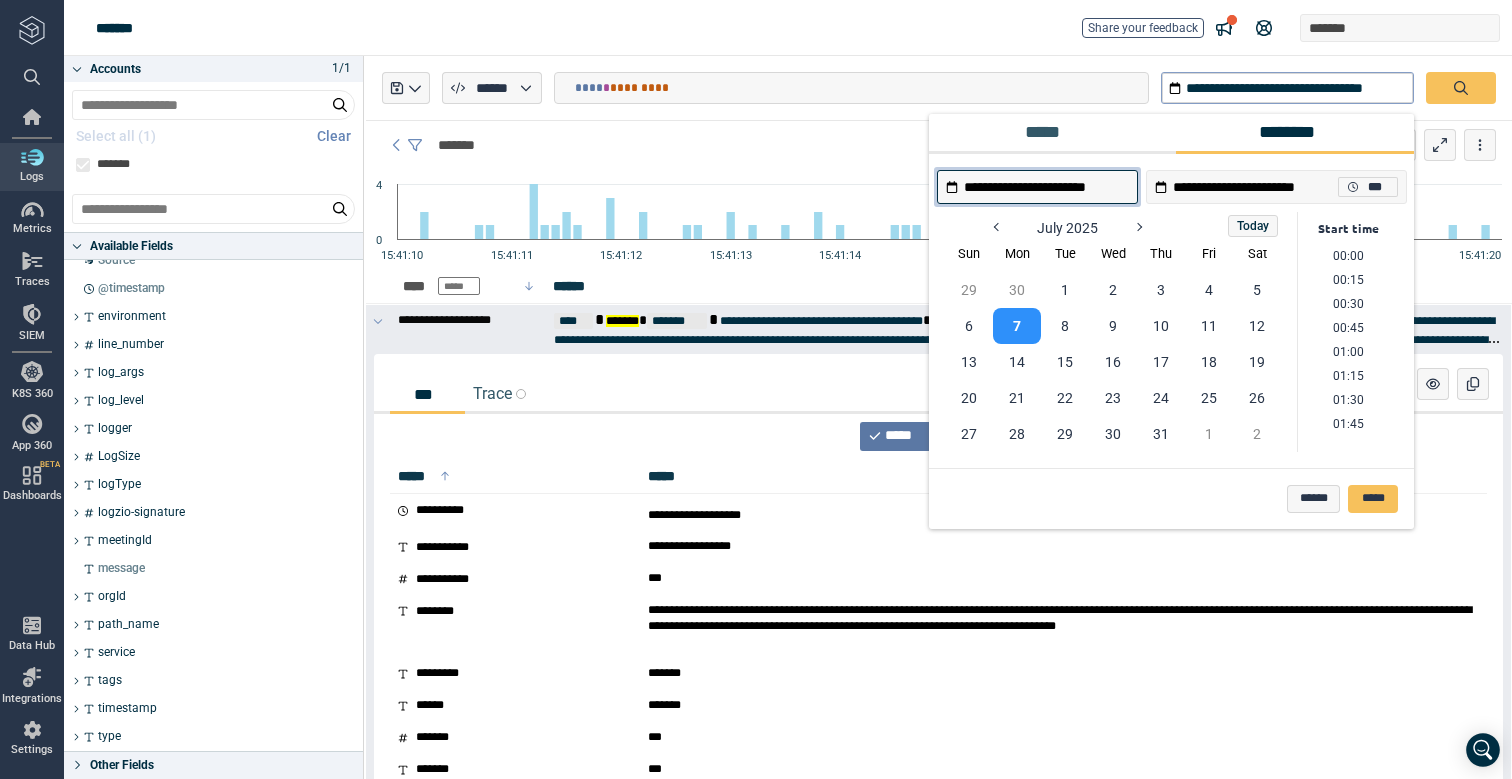 scroll, scrollTop: 1394, scrollLeft: 0, axis: vertical 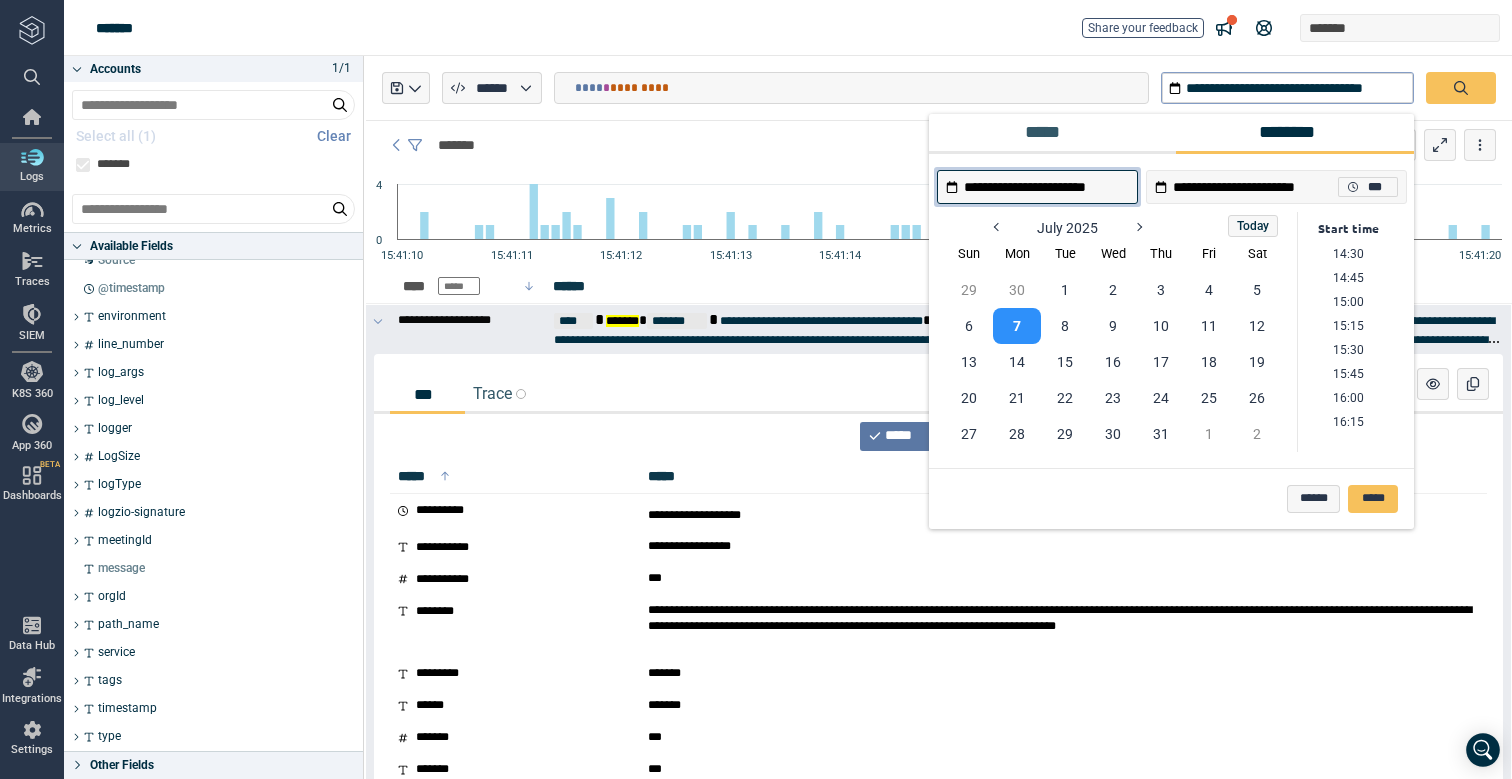 click on "**********" at bounding box center (1255, 187) 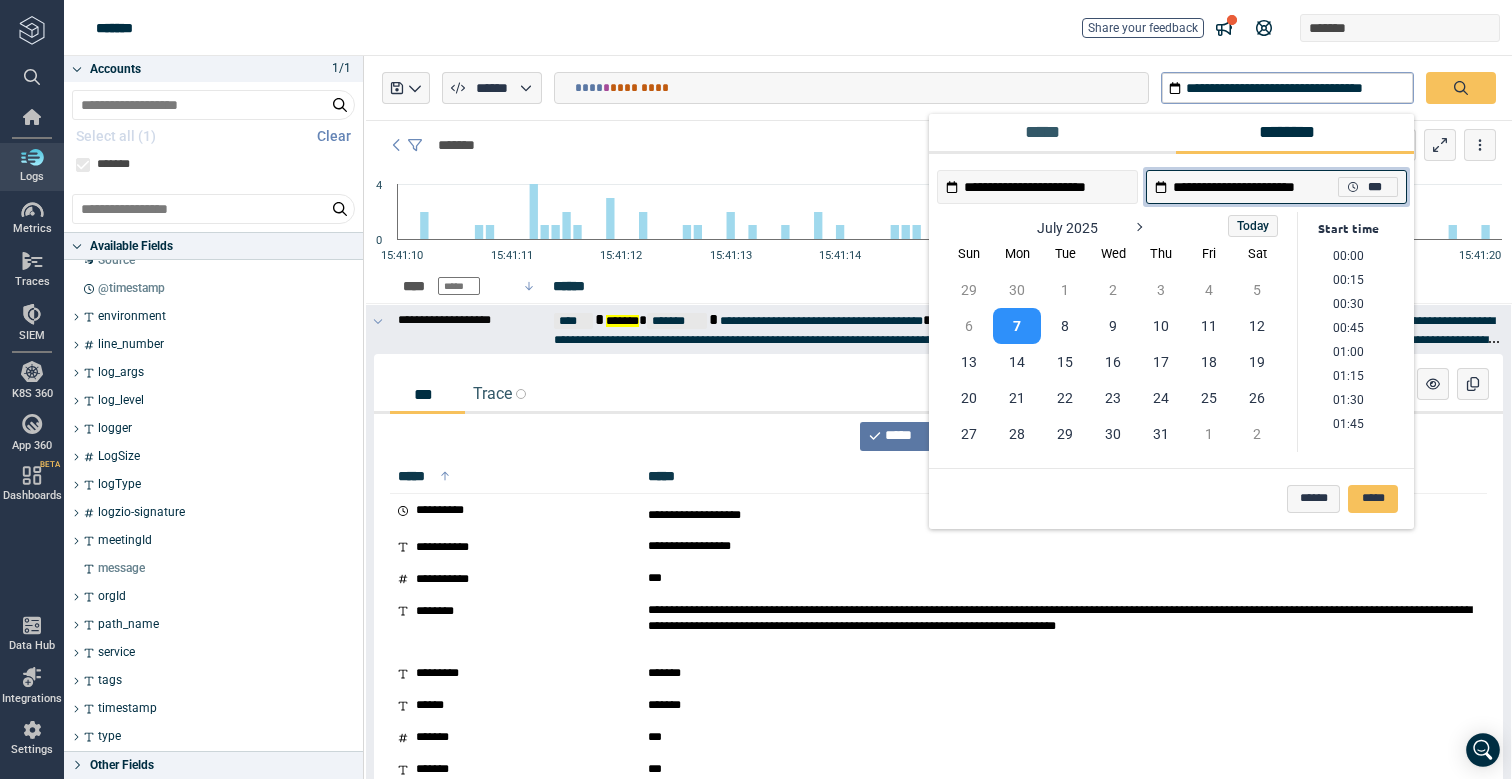 scroll, scrollTop: 1394, scrollLeft: 0, axis: vertical 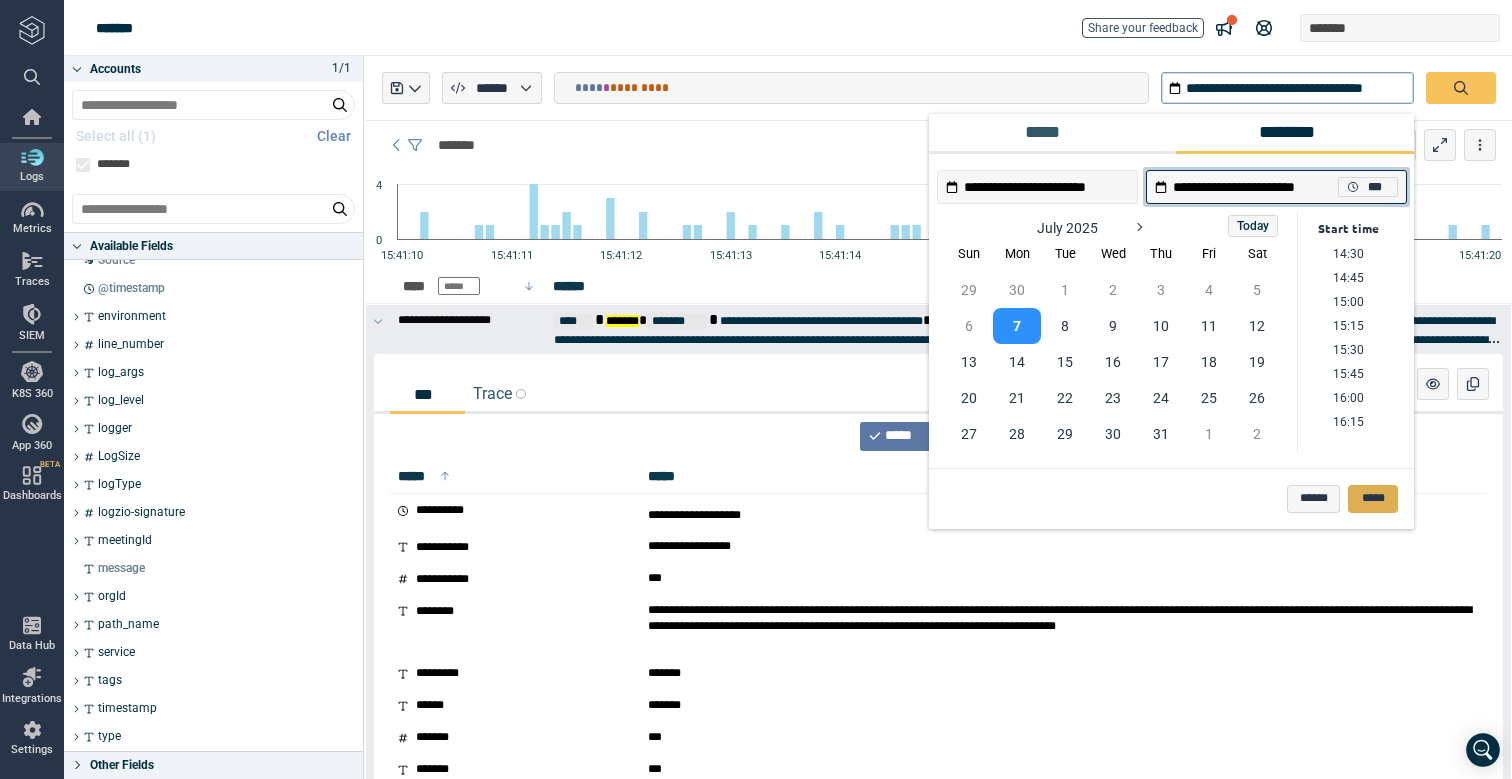 type on "**********" 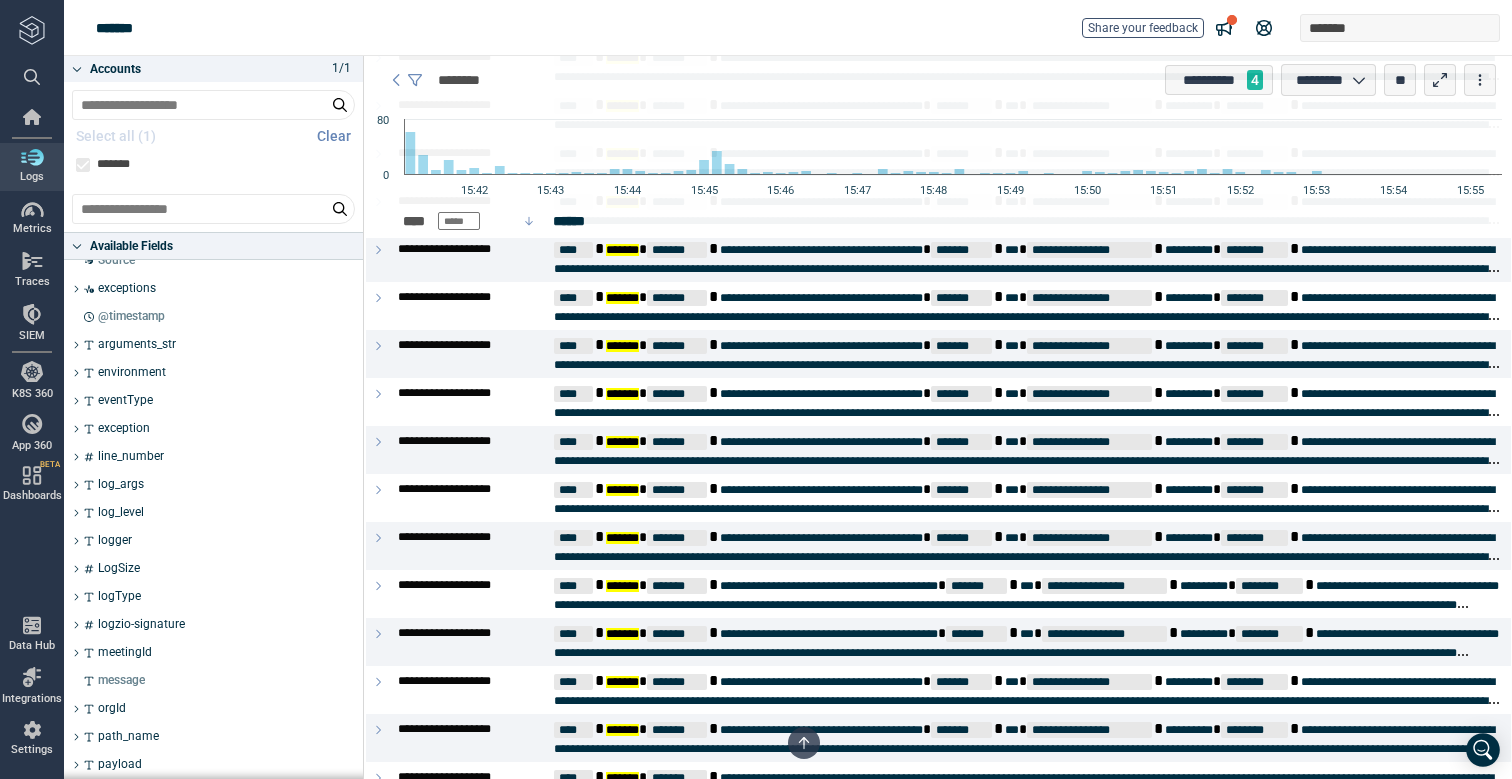 scroll, scrollTop: 1391, scrollLeft: 0, axis: vertical 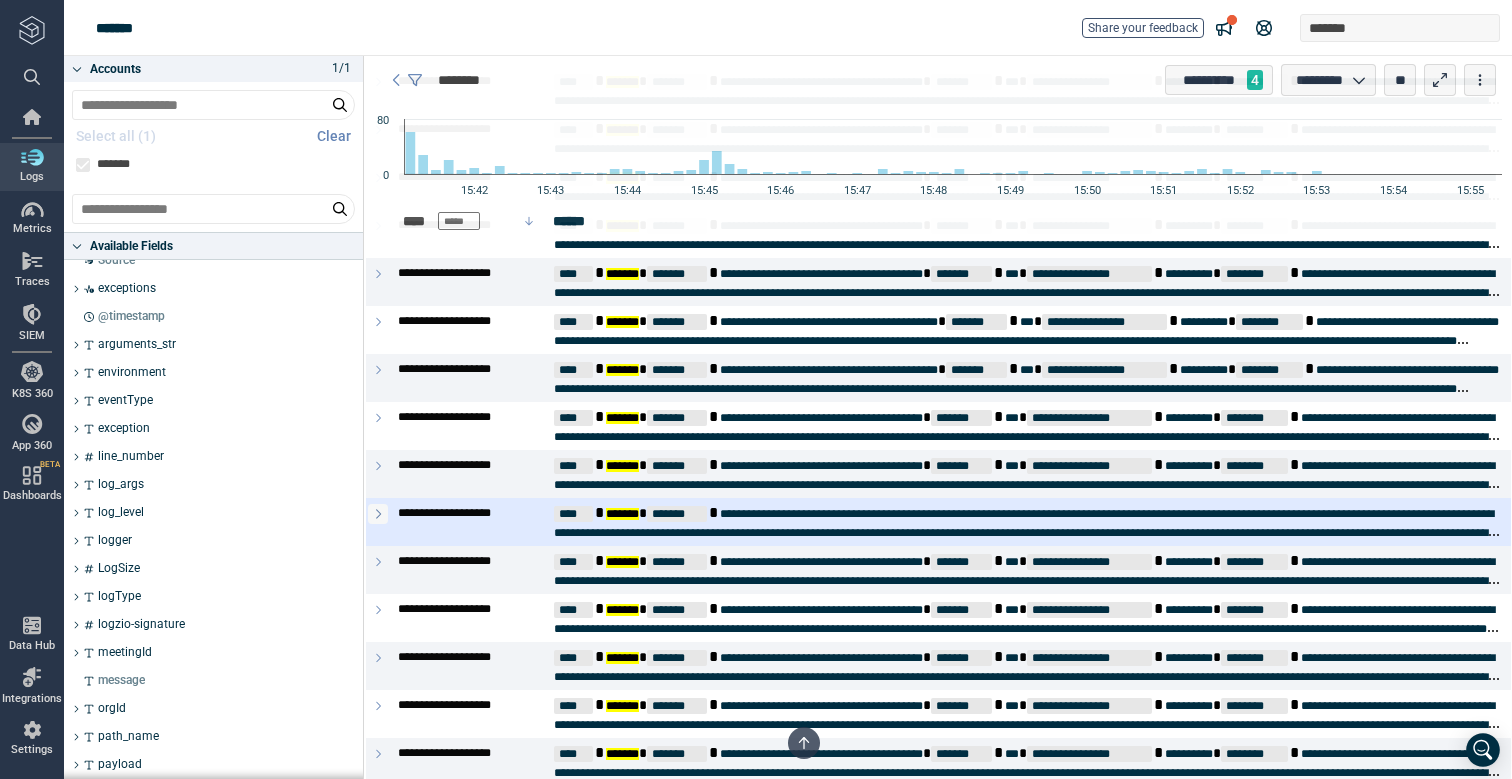 click at bounding box center [378, 514] 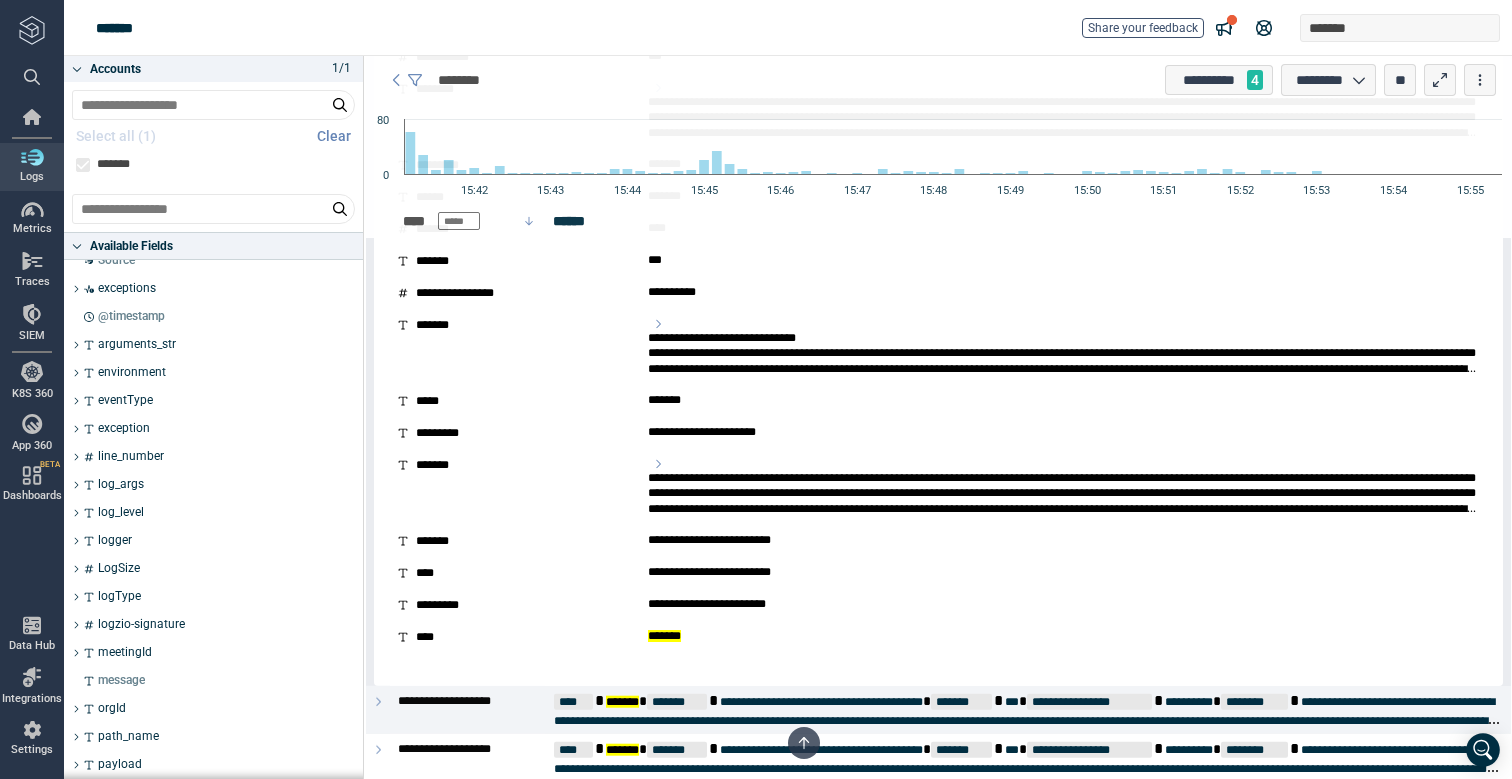 scroll, scrollTop: 2105, scrollLeft: 0, axis: vertical 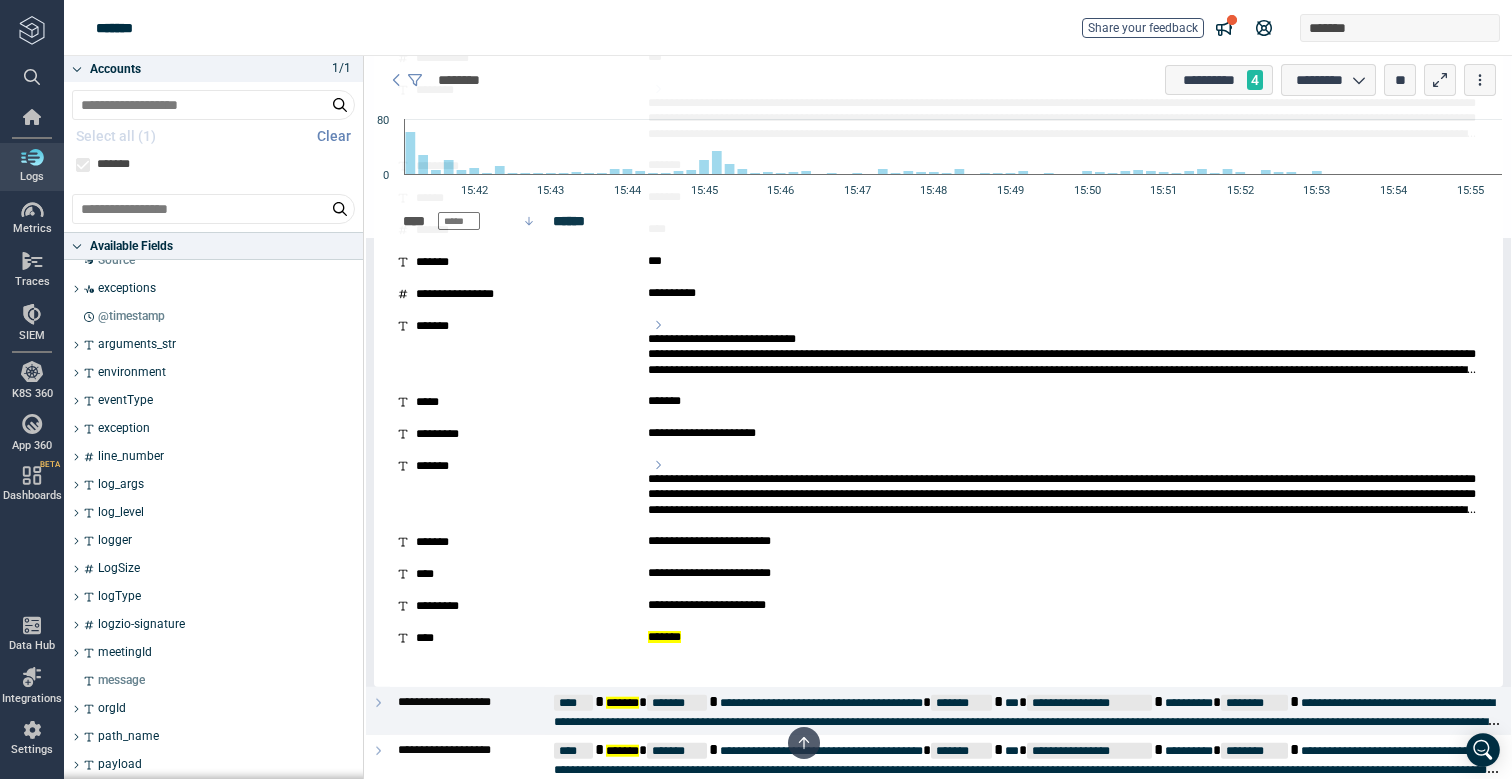 type 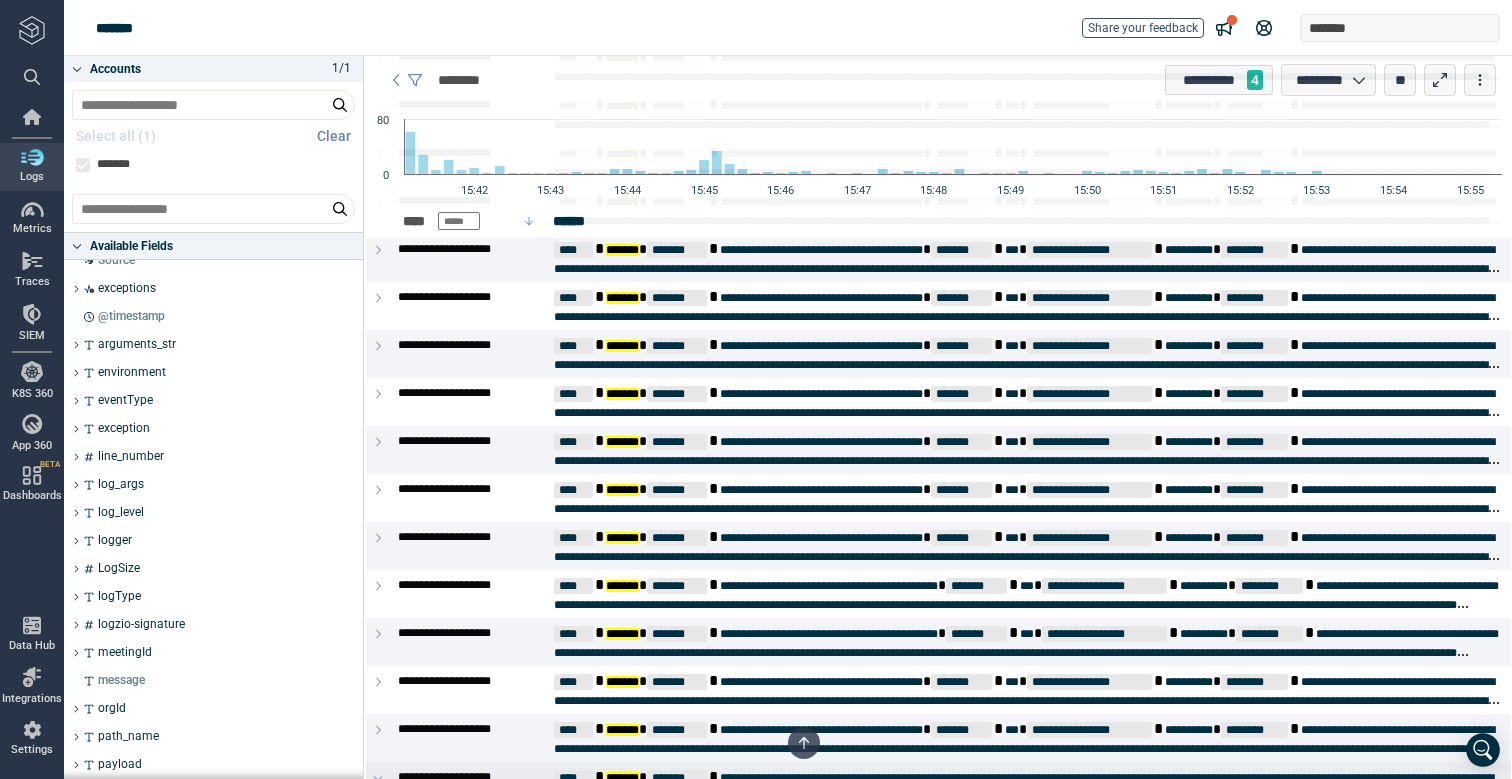 scroll, scrollTop: 999, scrollLeft: 0, axis: vertical 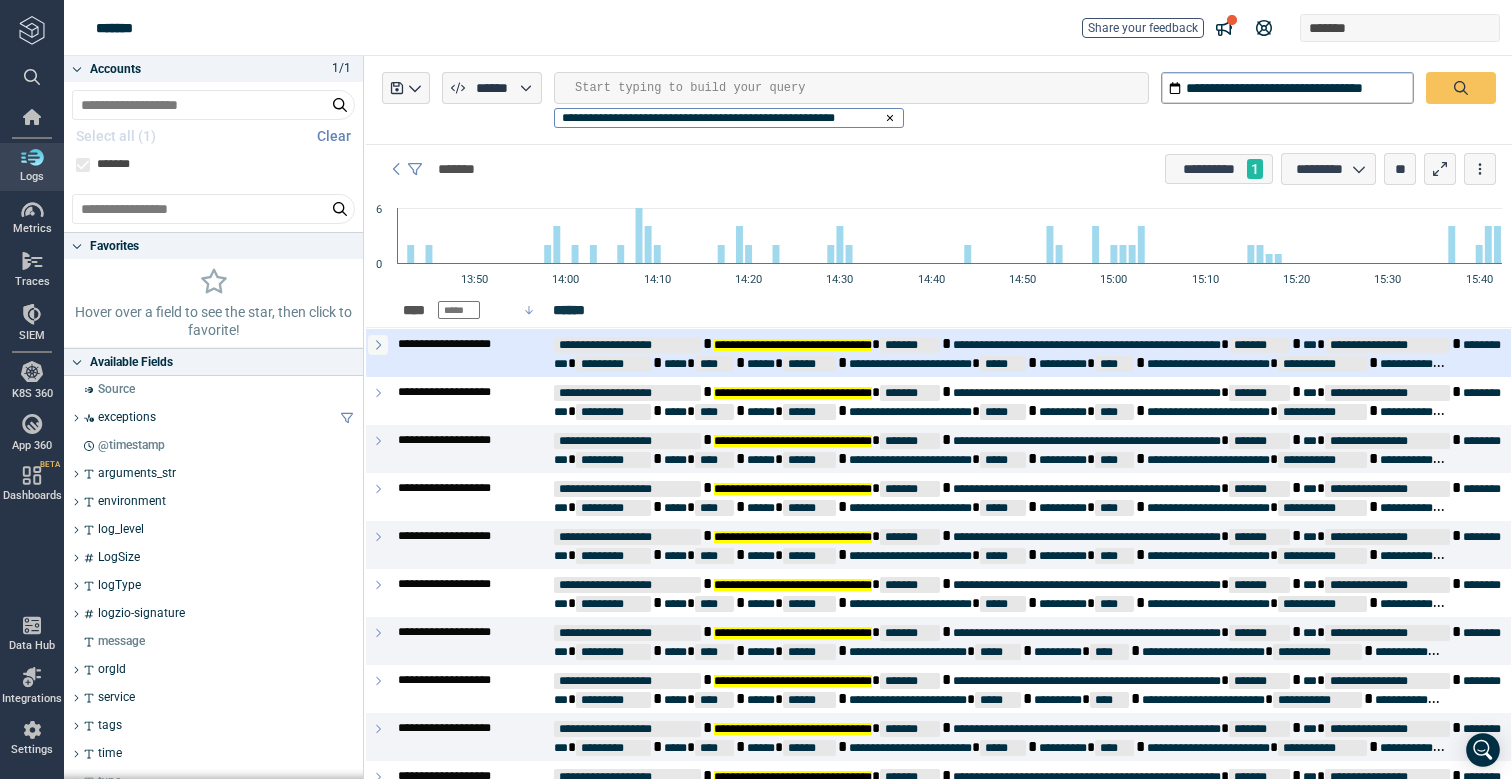 click at bounding box center [378, 345] 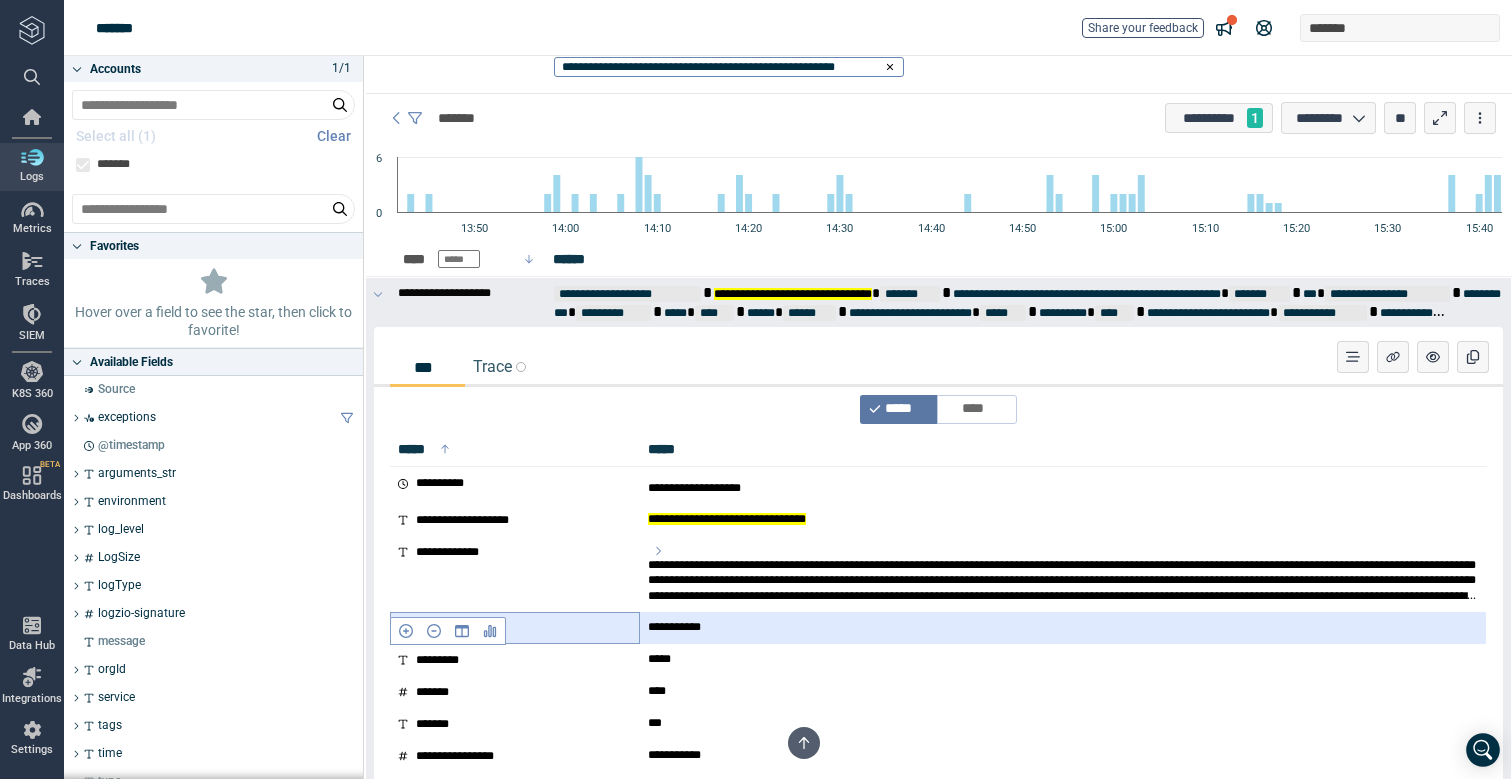 scroll, scrollTop: 0, scrollLeft: 0, axis: both 